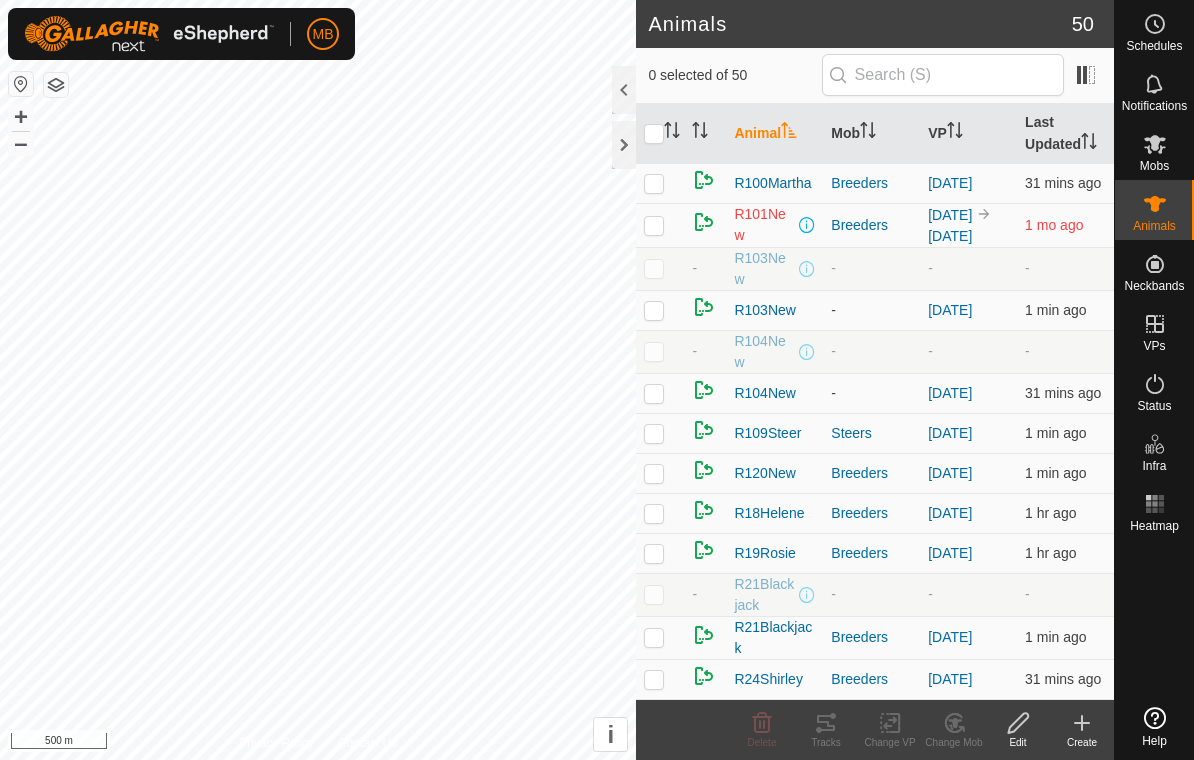 scroll, scrollTop: 0, scrollLeft: 0, axis: both 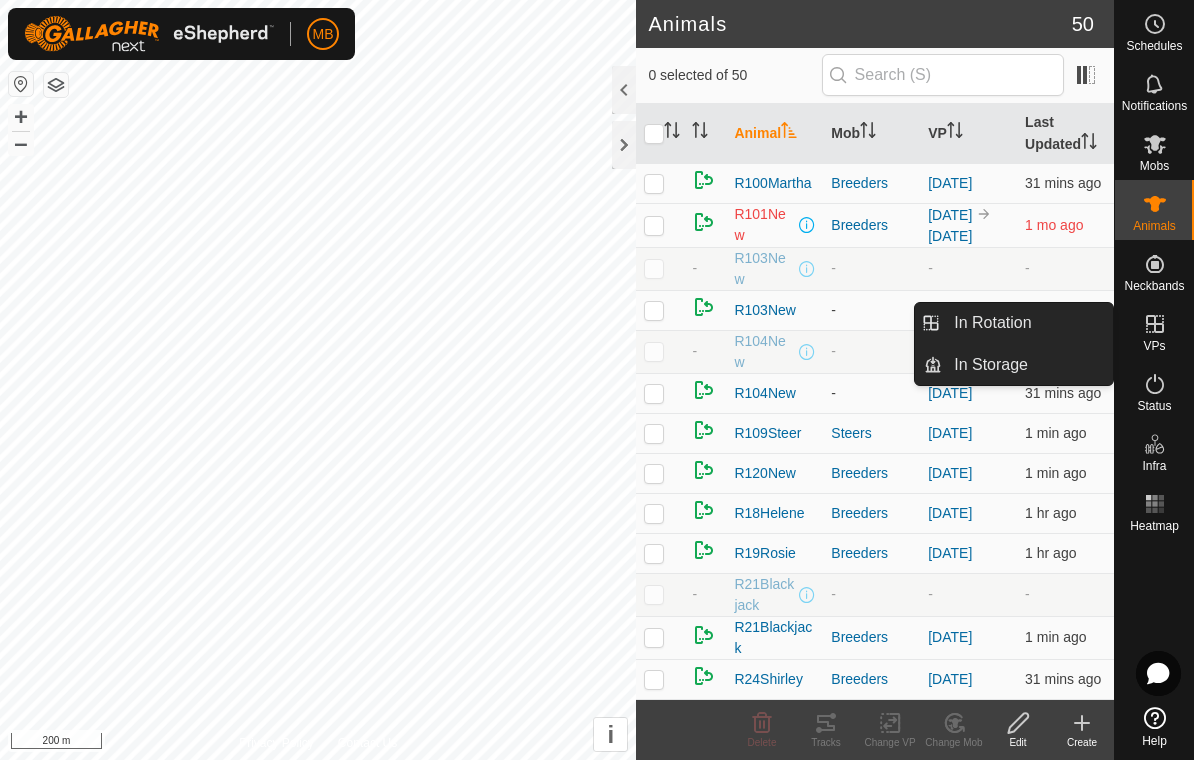 click on "In Rotation" at bounding box center [1027, 323] 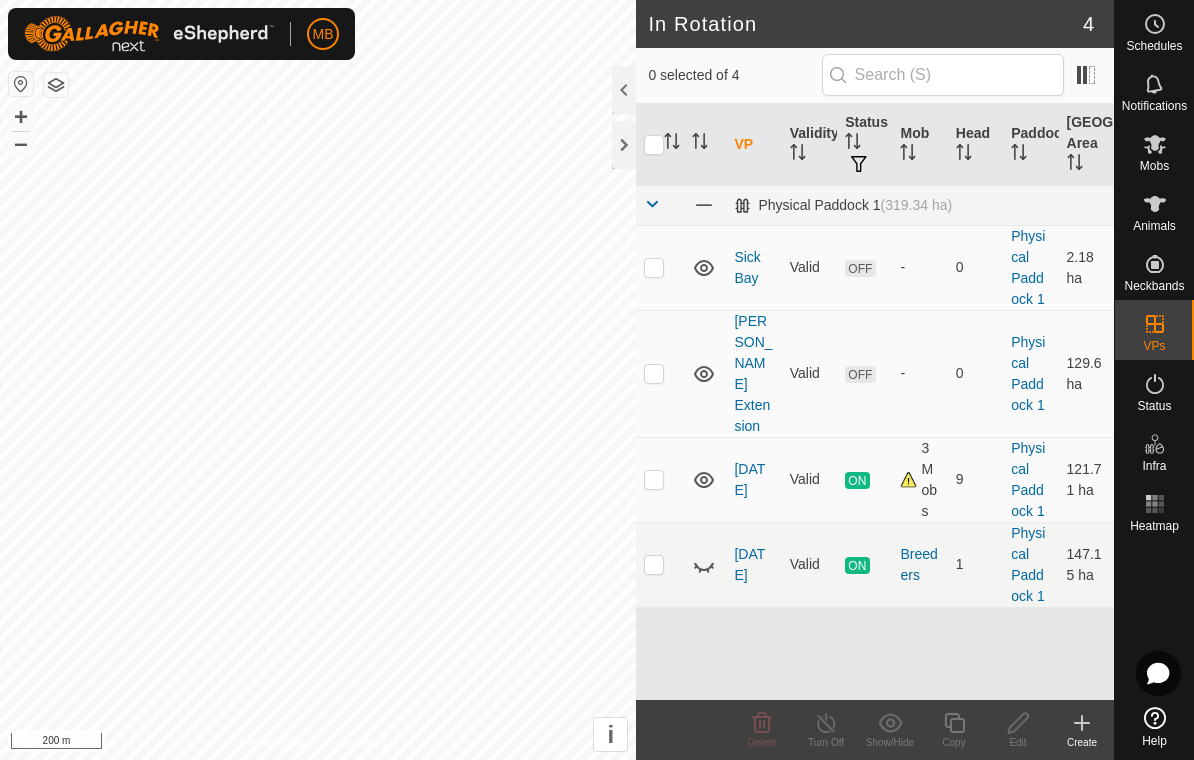 click at bounding box center [660, 267] 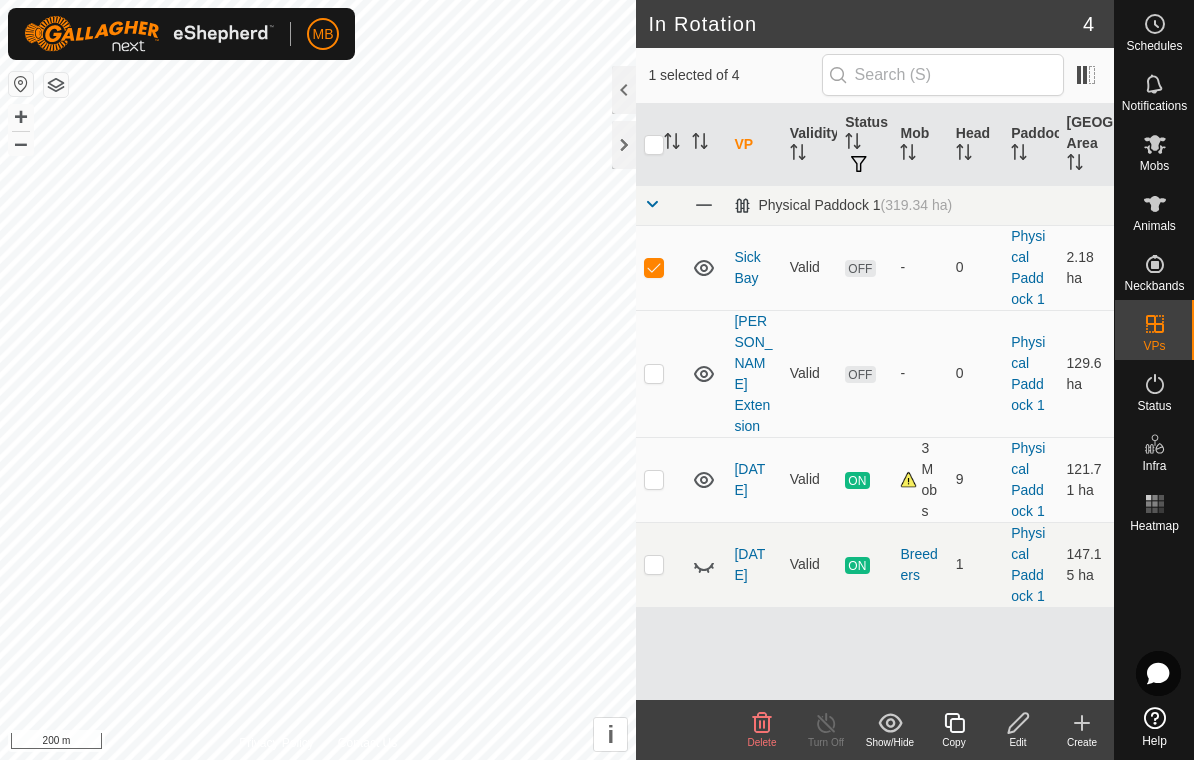 click at bounding box center [654, 373] 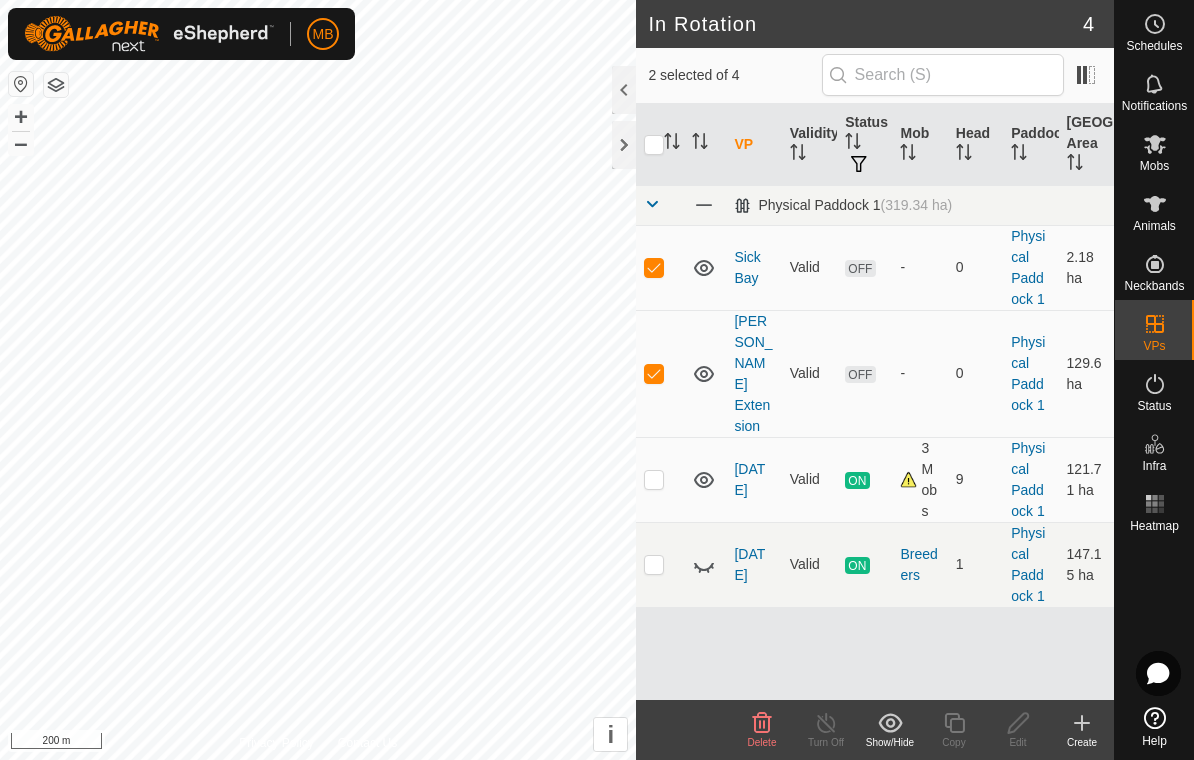 click 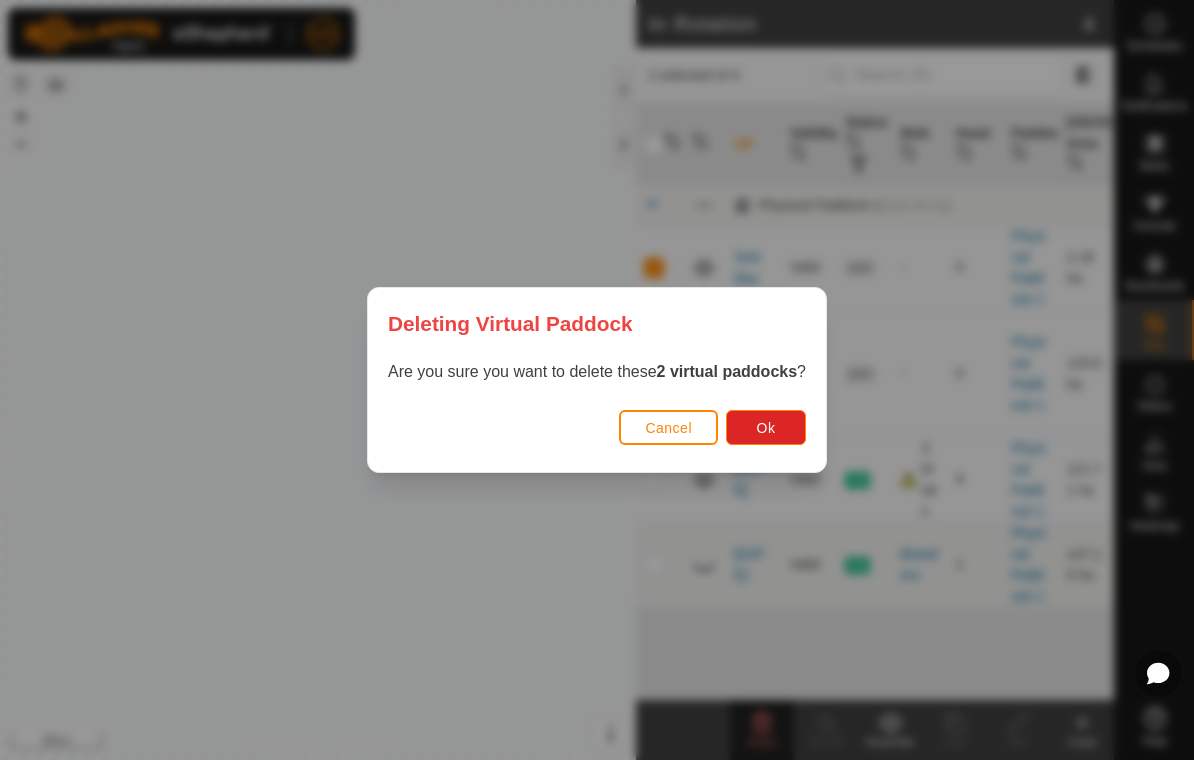 click on "Ok" at bounding box center [766, 427] 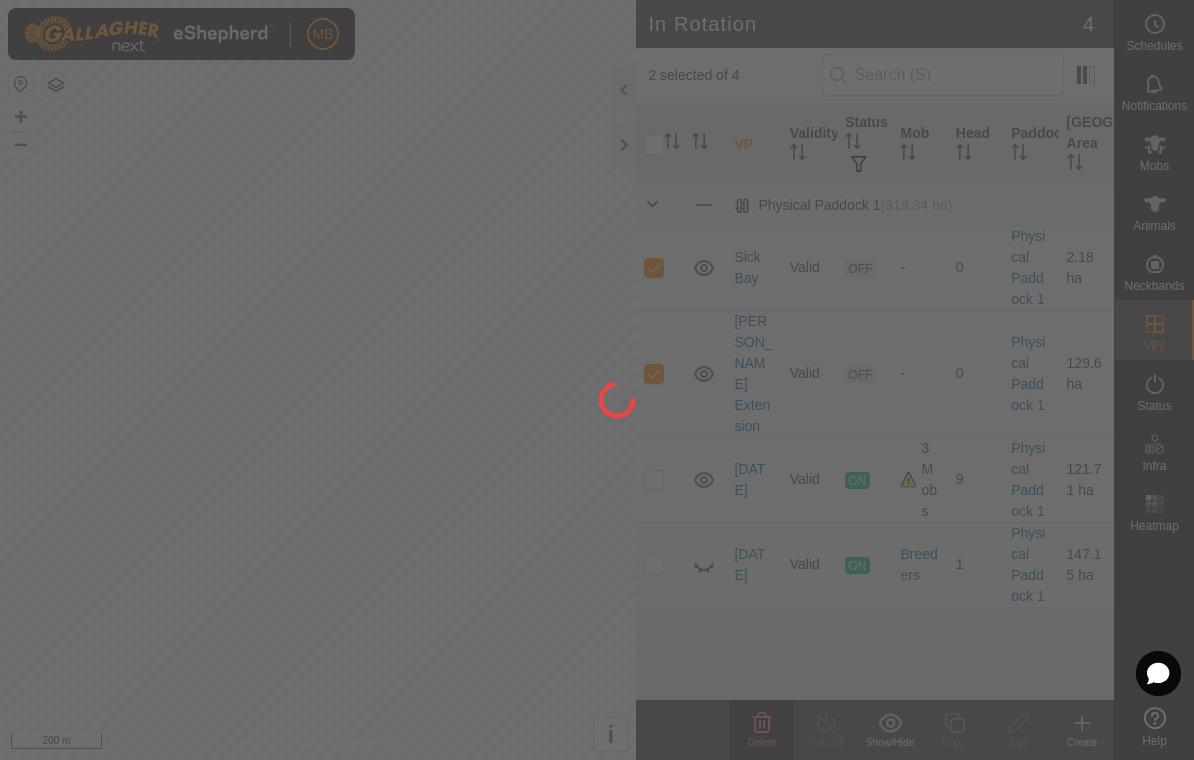 checkbox on "false" 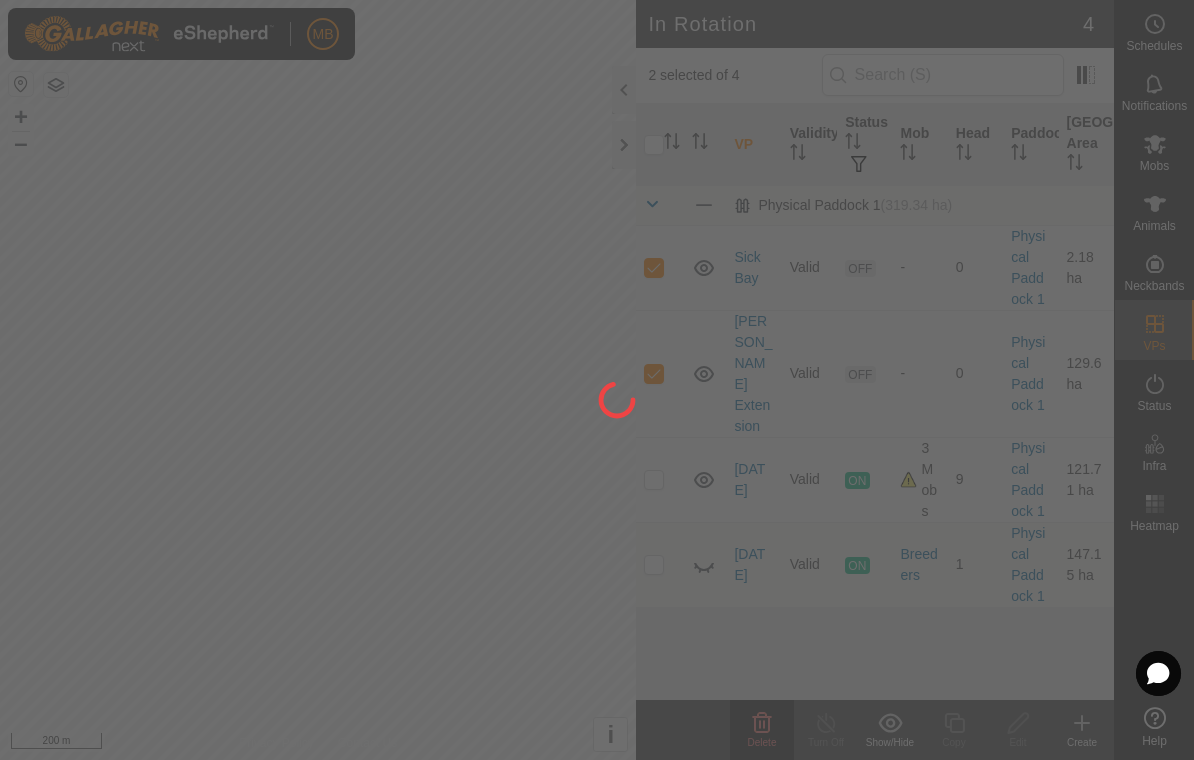 checkbox on "false" 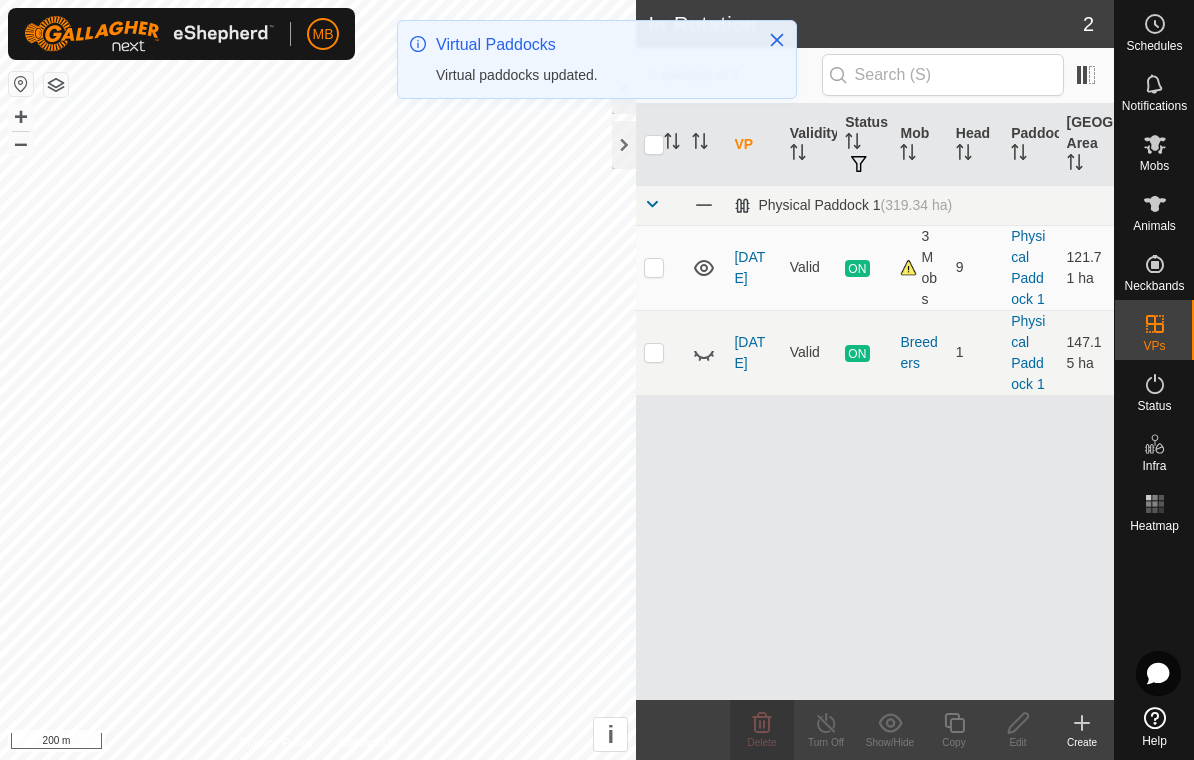 click 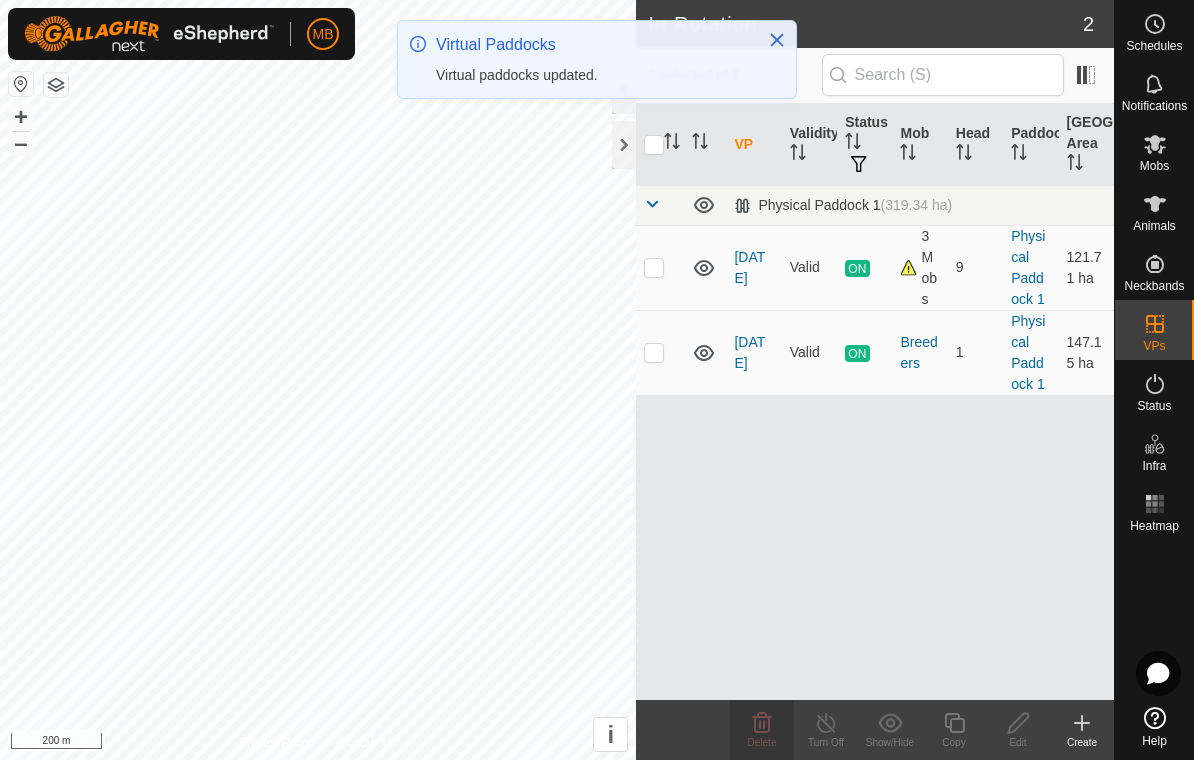 click 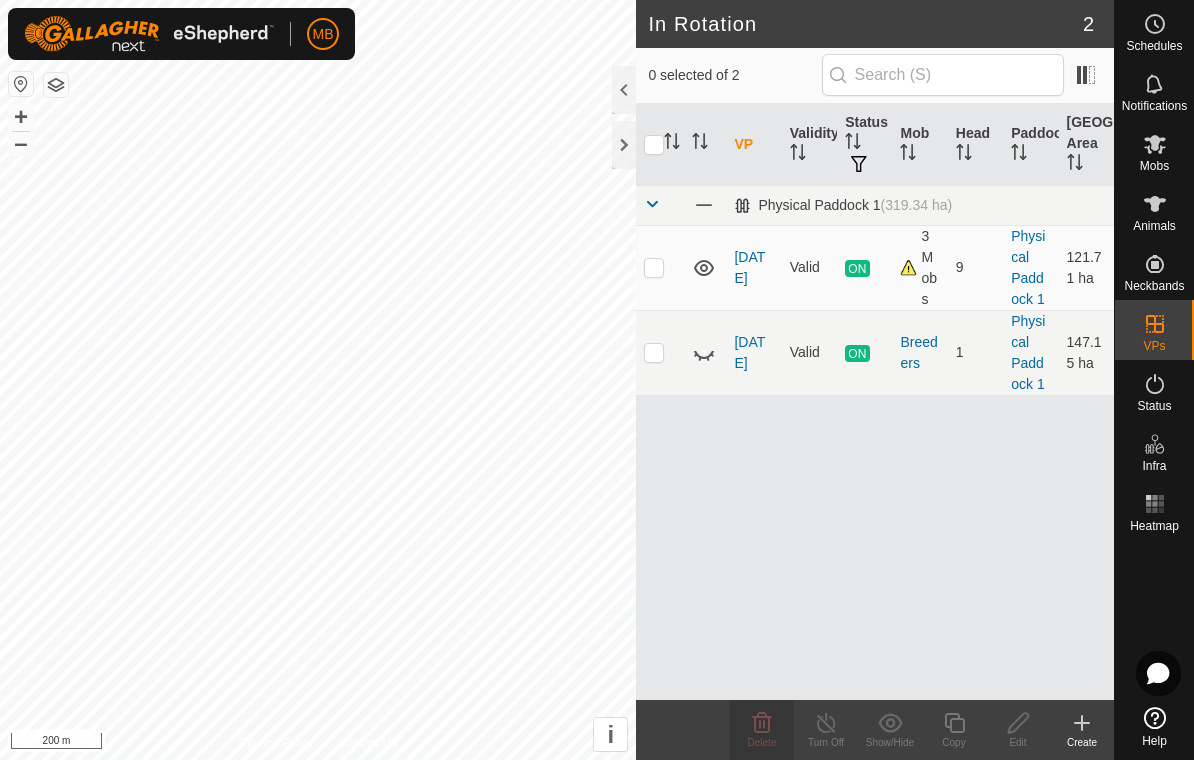 click on "3 Mobs" at bounding box center (919, 267) 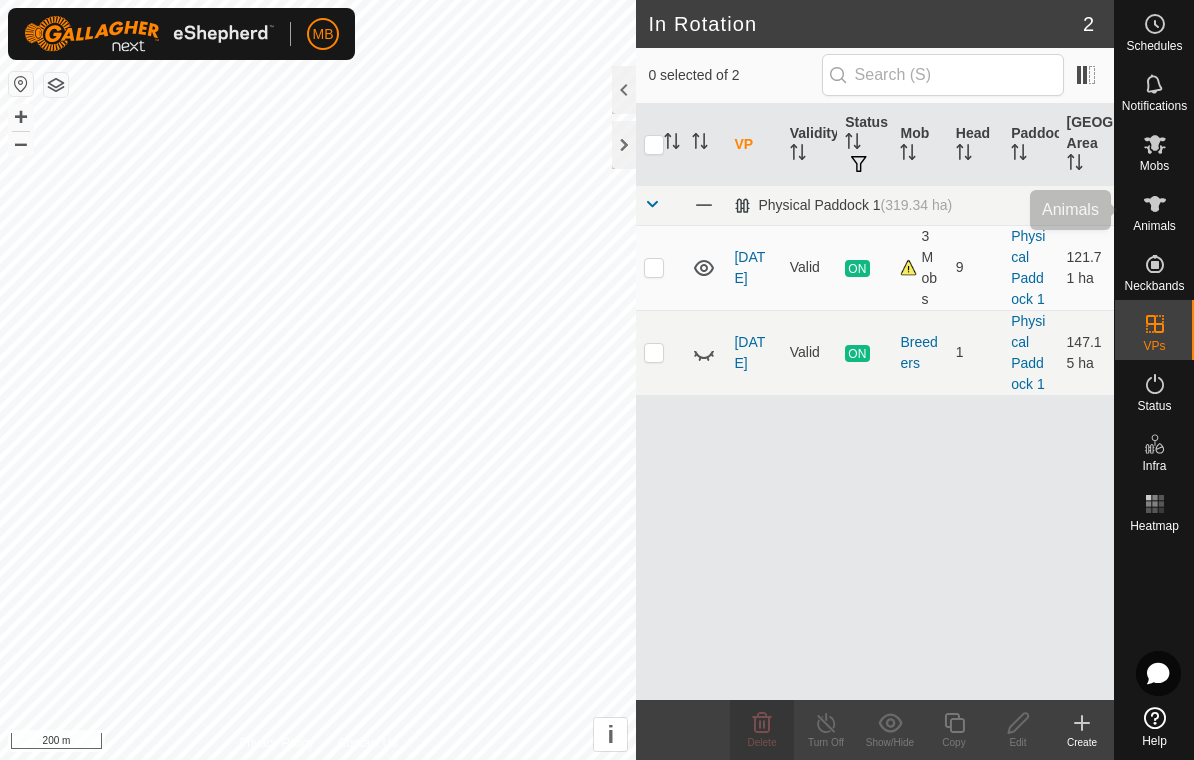 click on "Animals" at bounding box center (1154, 210) 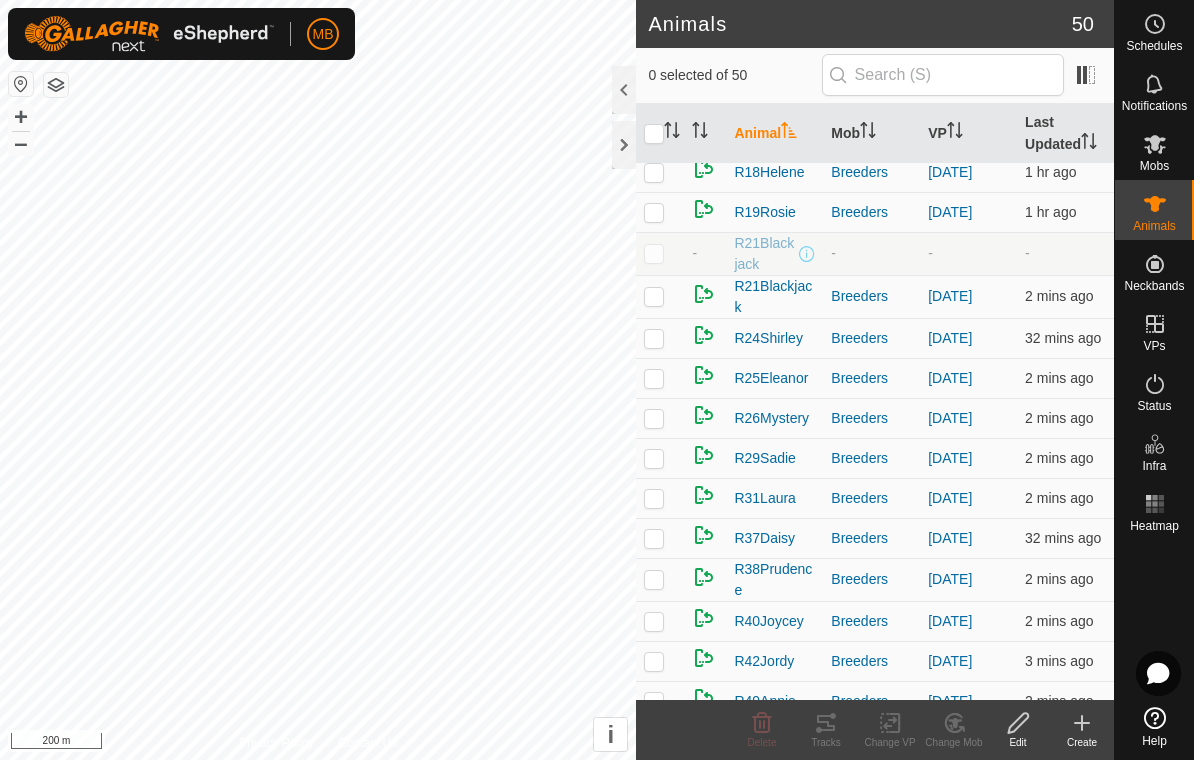 scroll, scrollTop: 307, scrollLeft: 0, axis: vertical 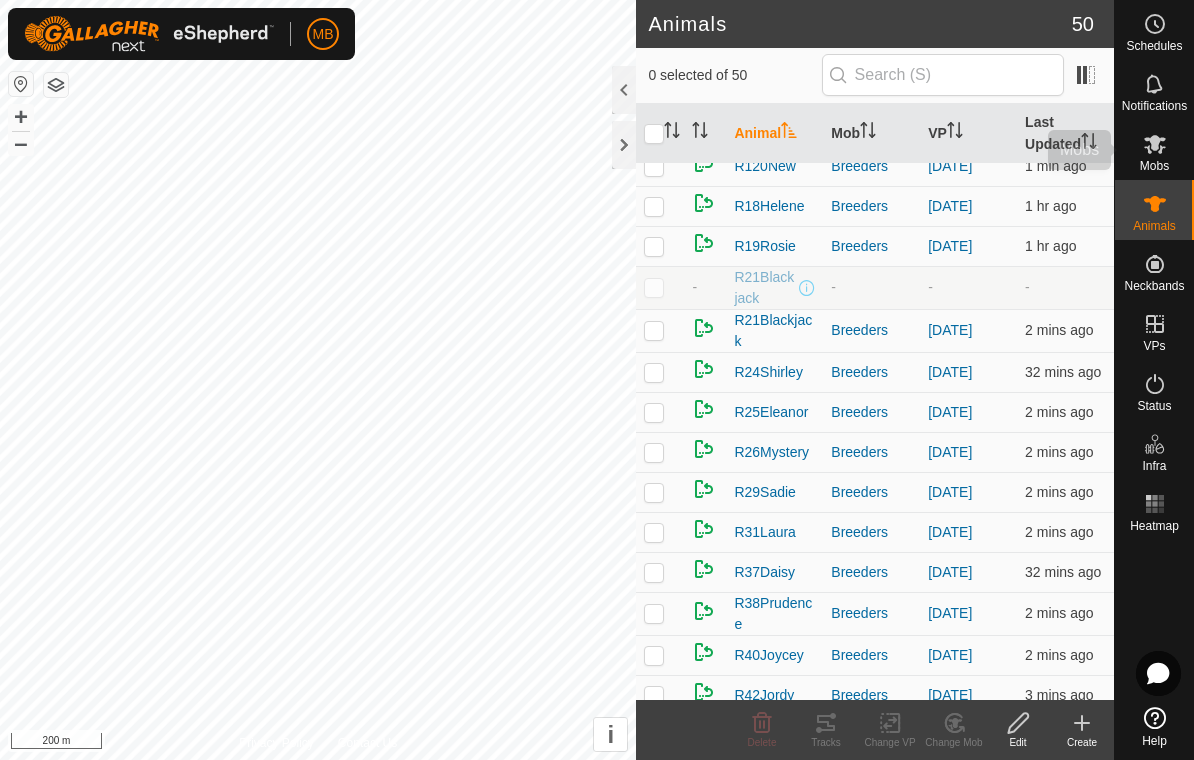 click 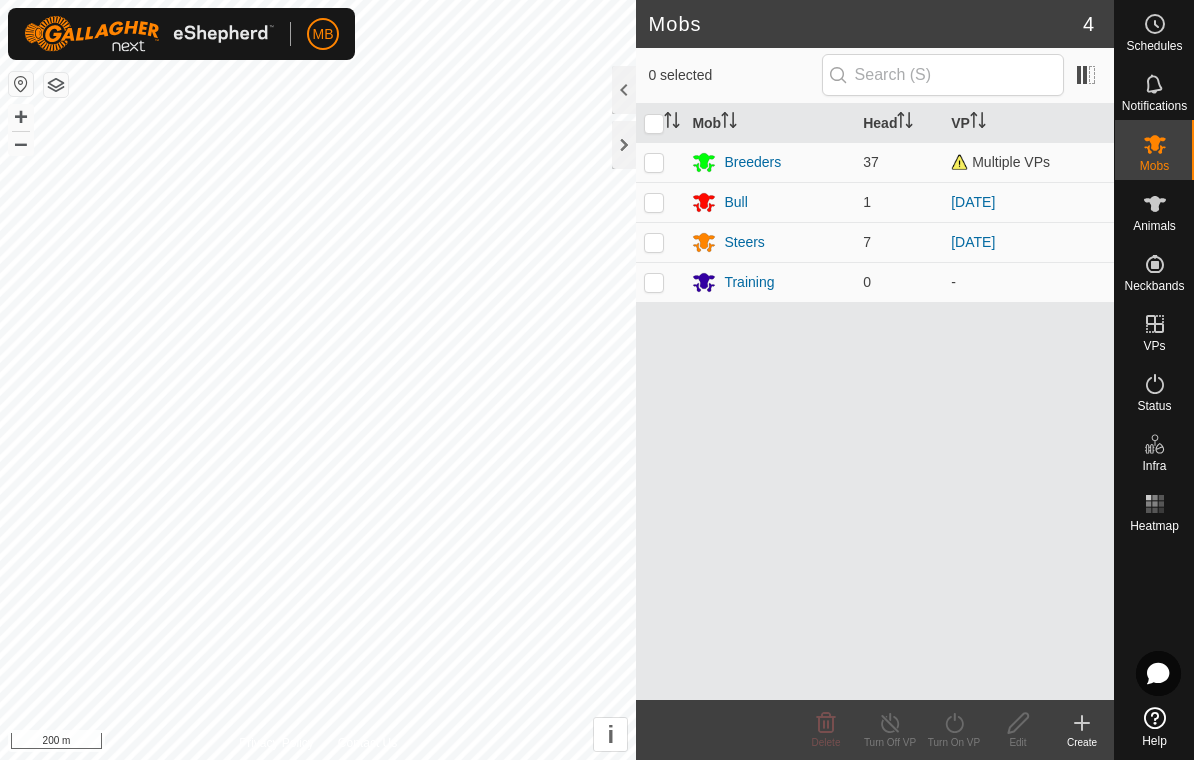 click on "Animals" at bounding box center (1154, 226) 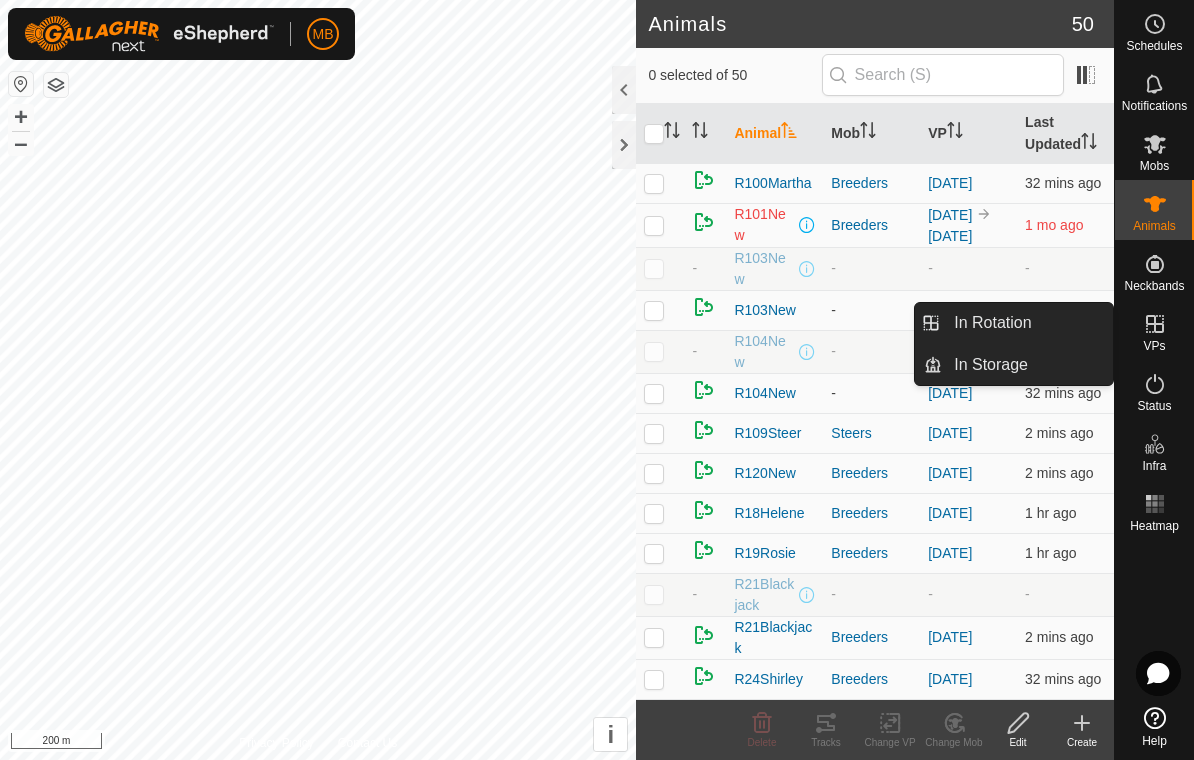 click on "In Rotation" at bounding box center (1027, 323) 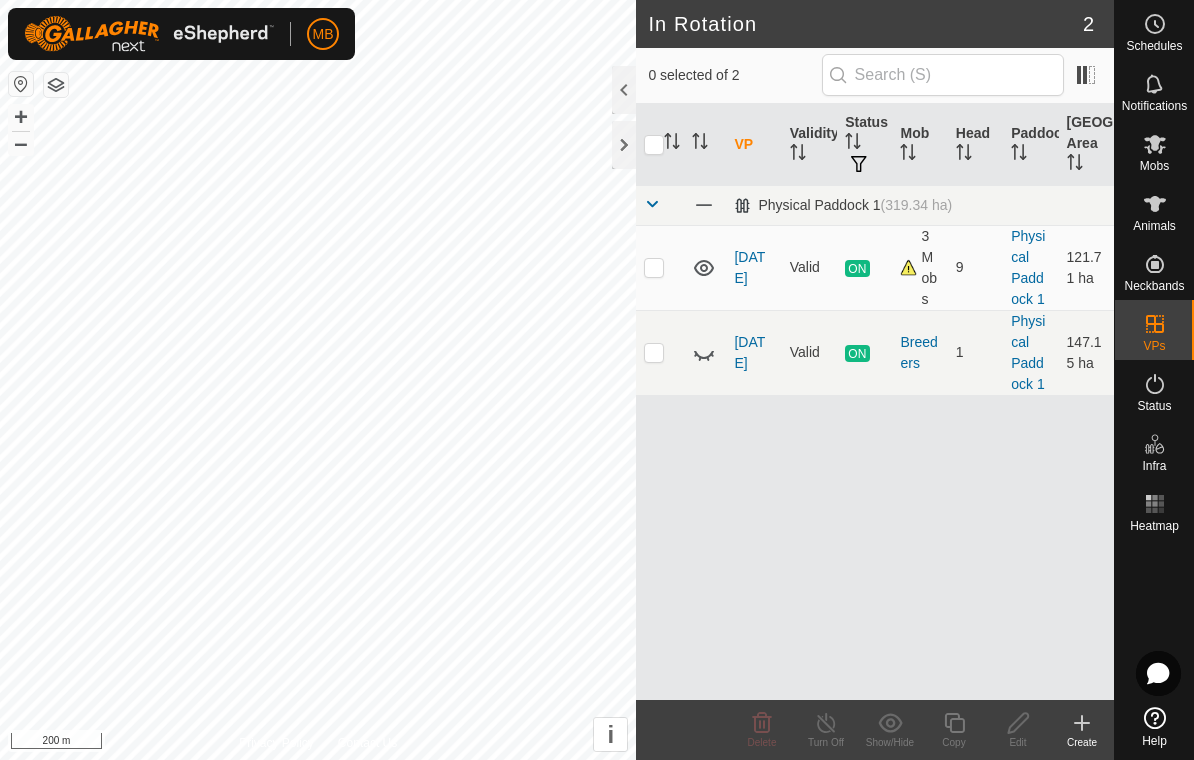 click on "[DATE]" at bounding box center (753, 352) 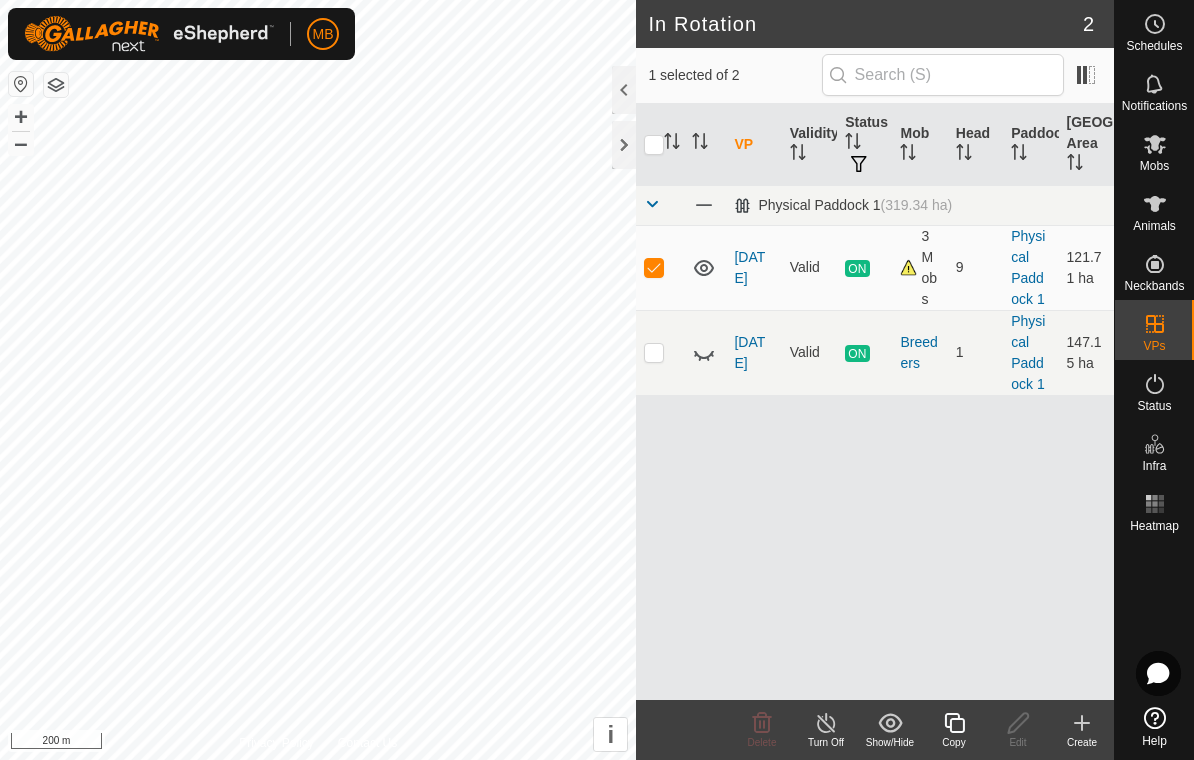click 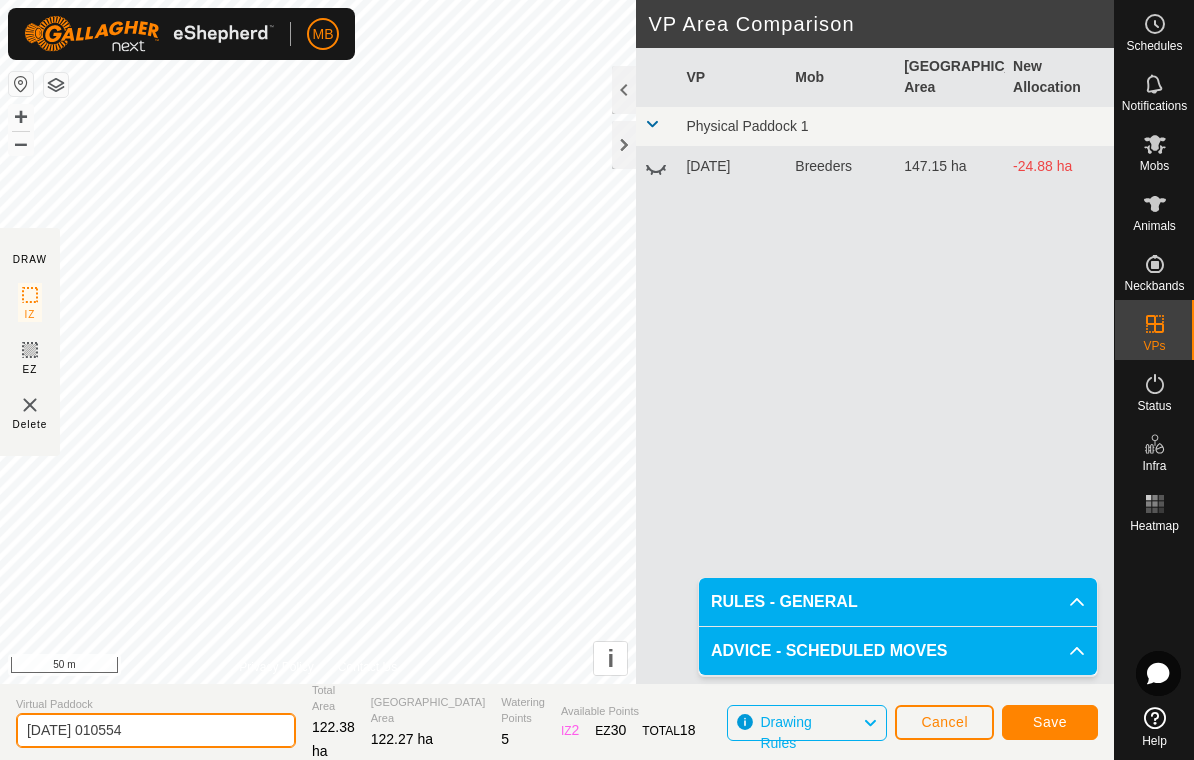click on "2025-07-30 010554" 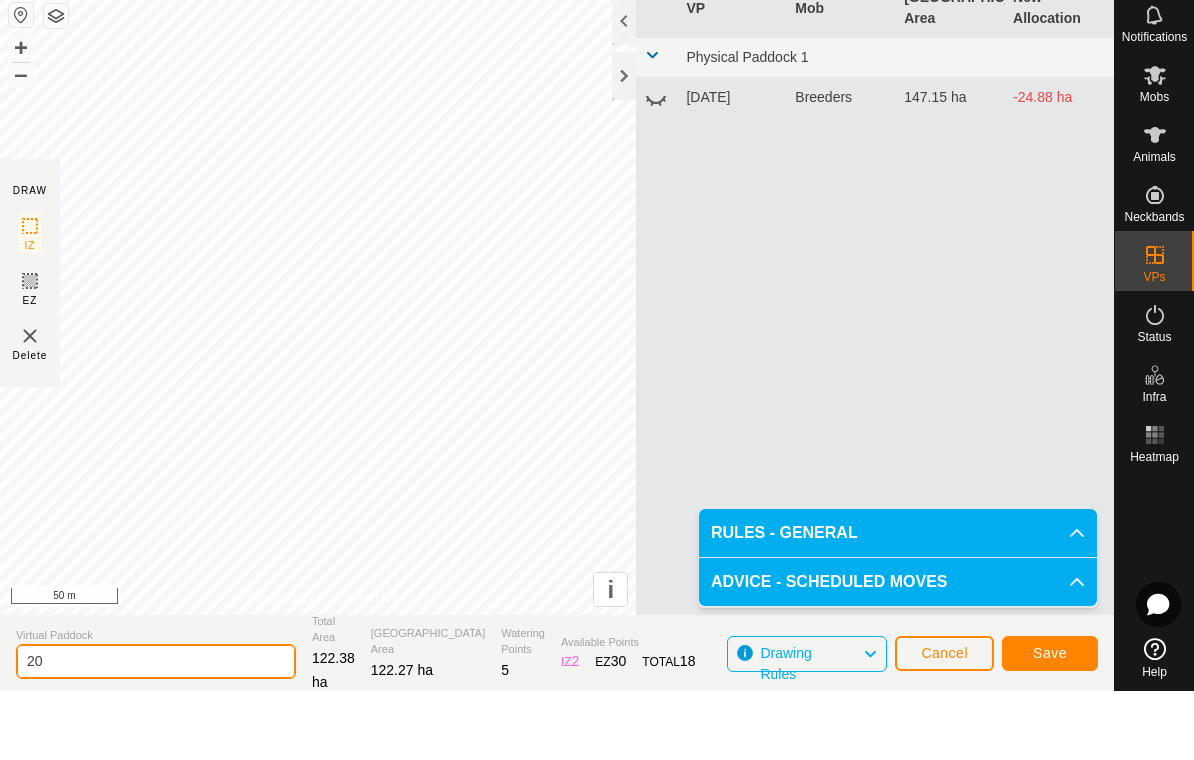 type on "2" 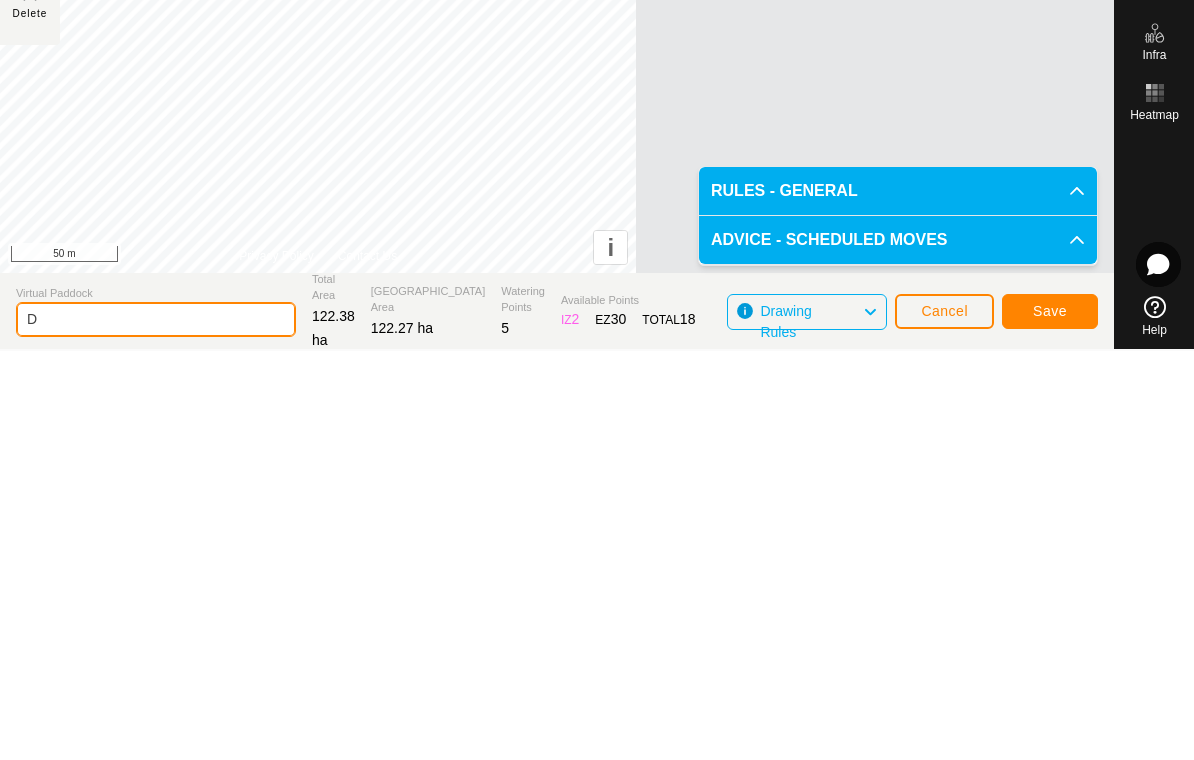 scroll, scrollTop: 0, scrollLeft: 0, axis: both 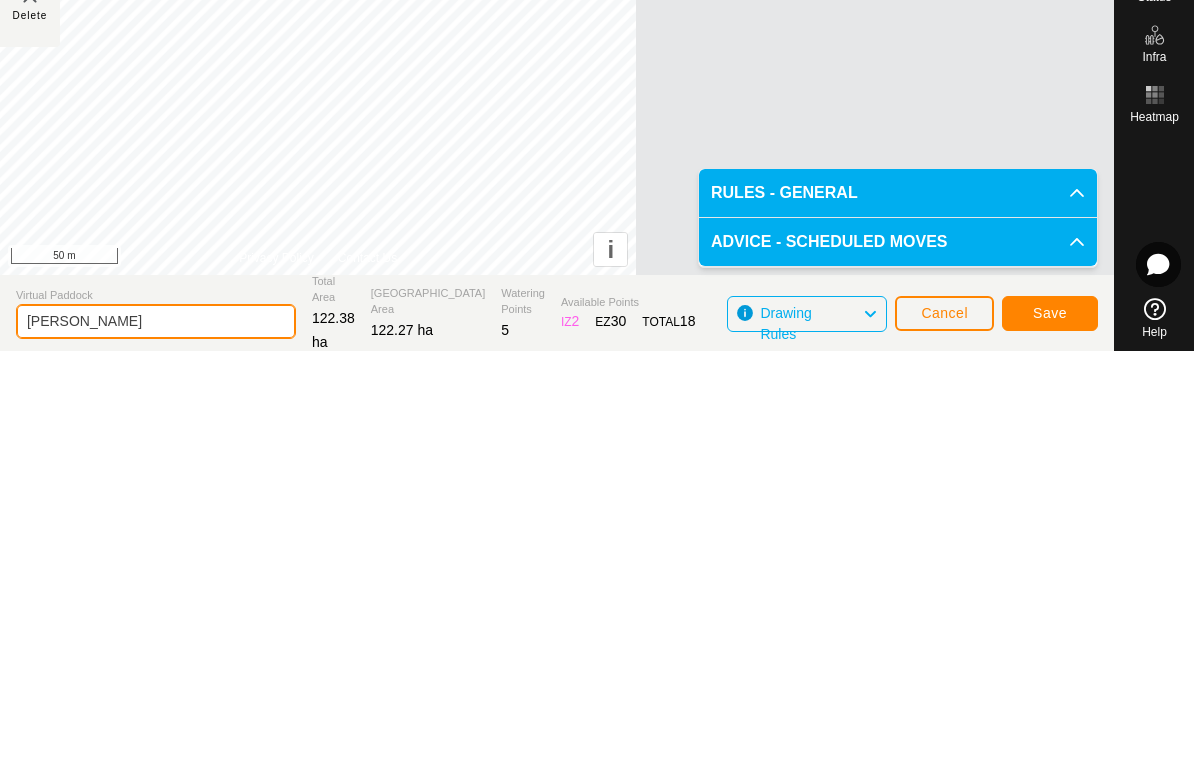 type on "[PERSON_NAME]" 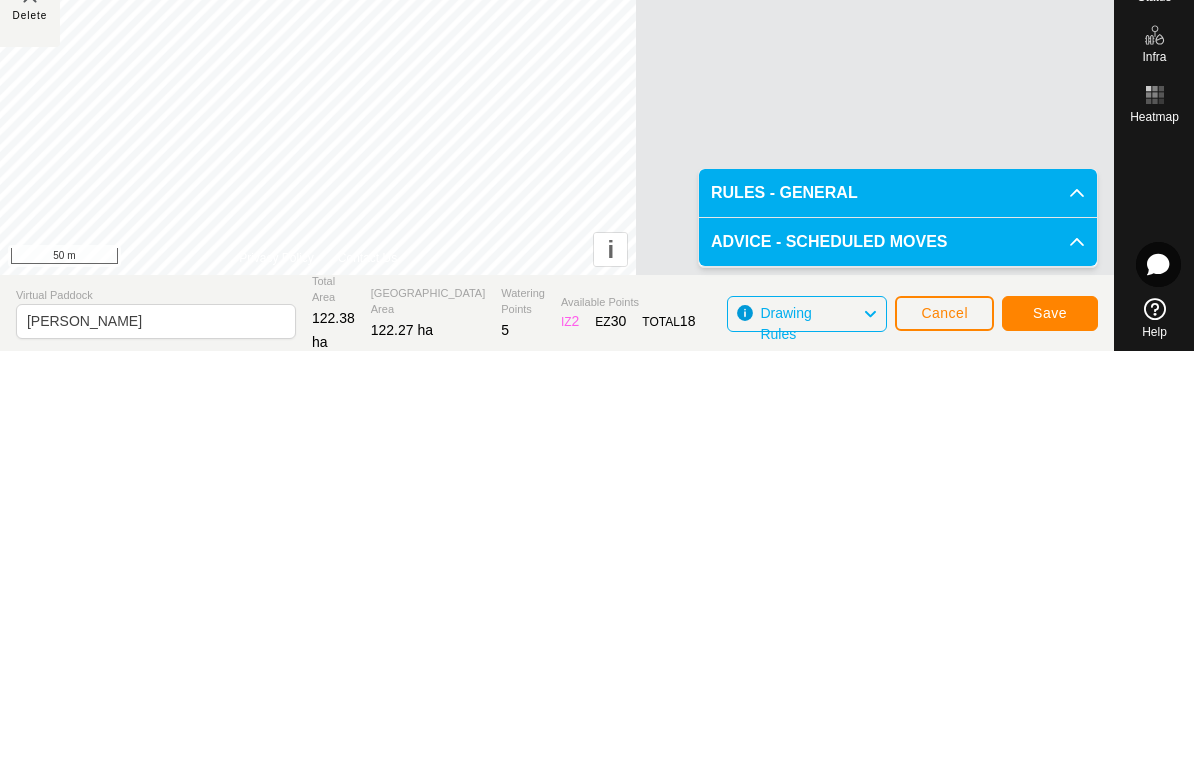 click on "Save" 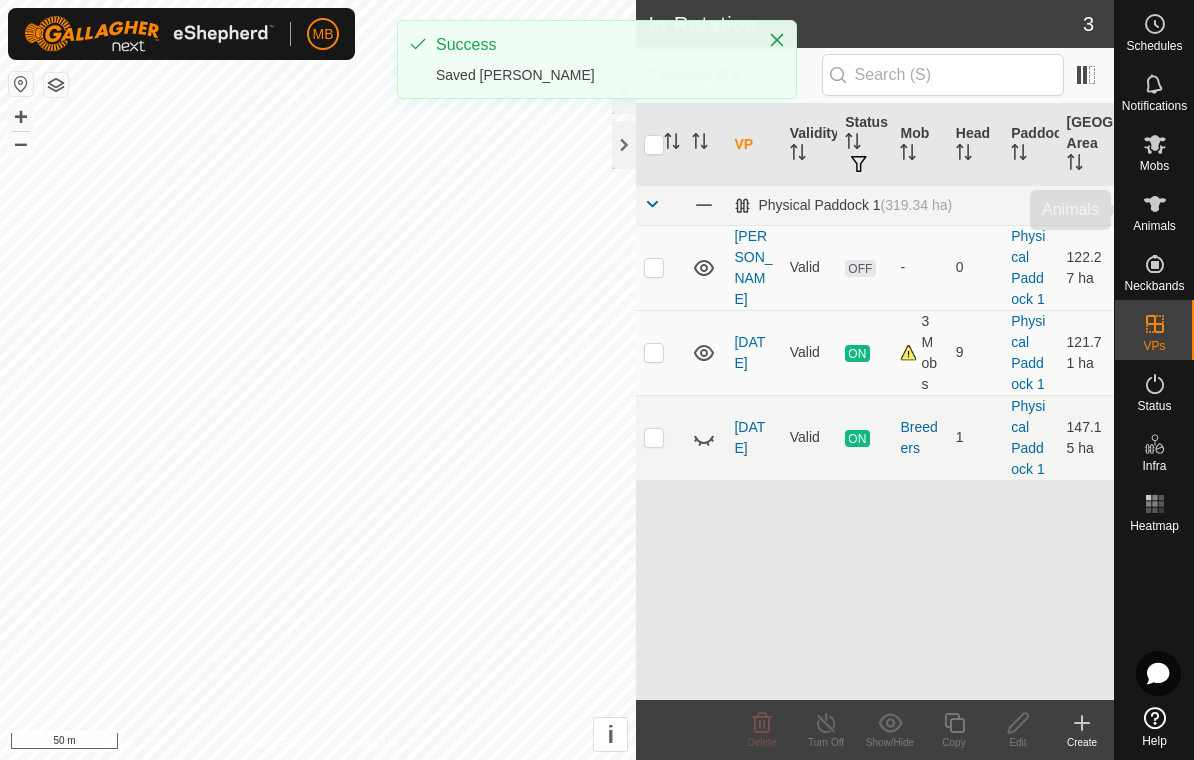 click 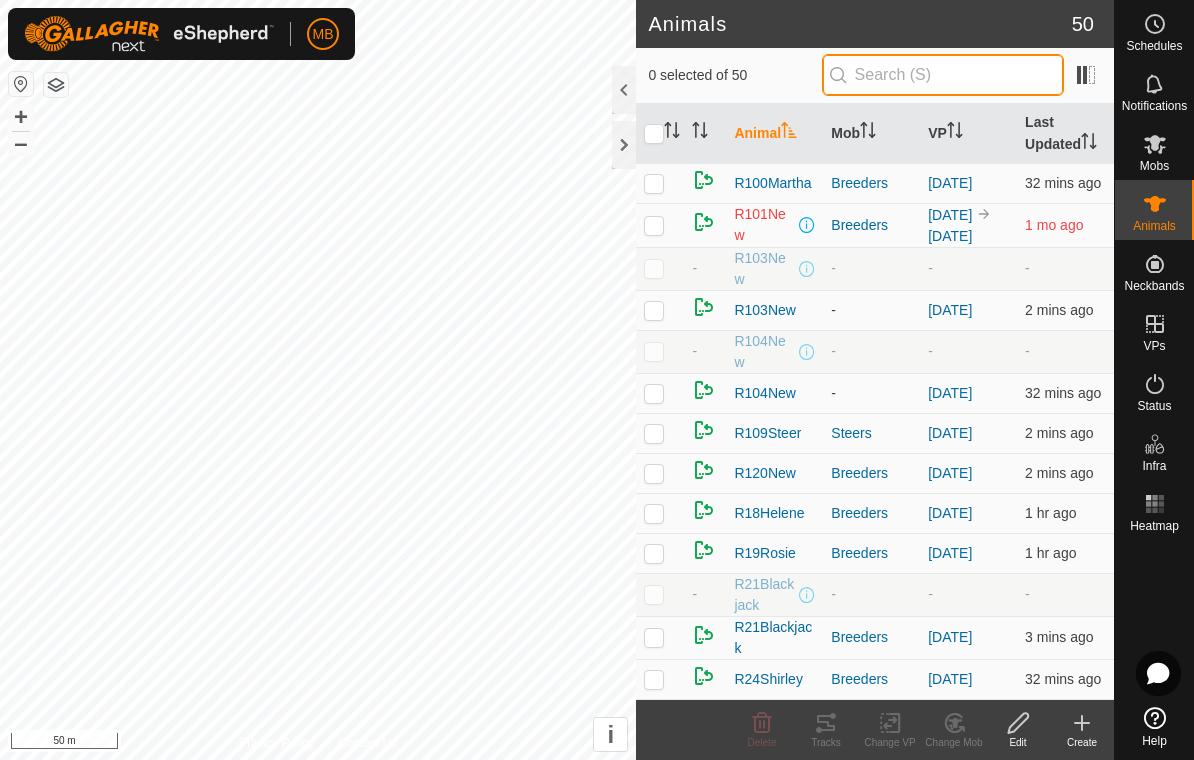 click at bounding box center [943, 75] 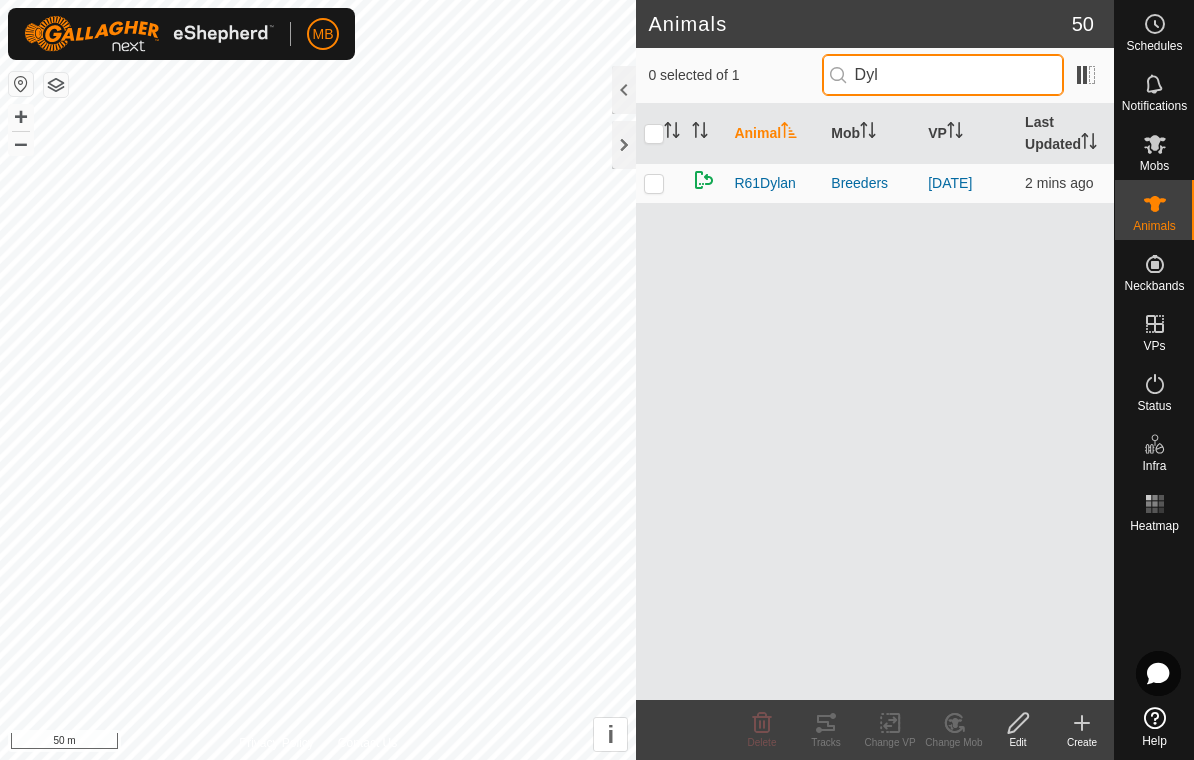 type on "Dyl" 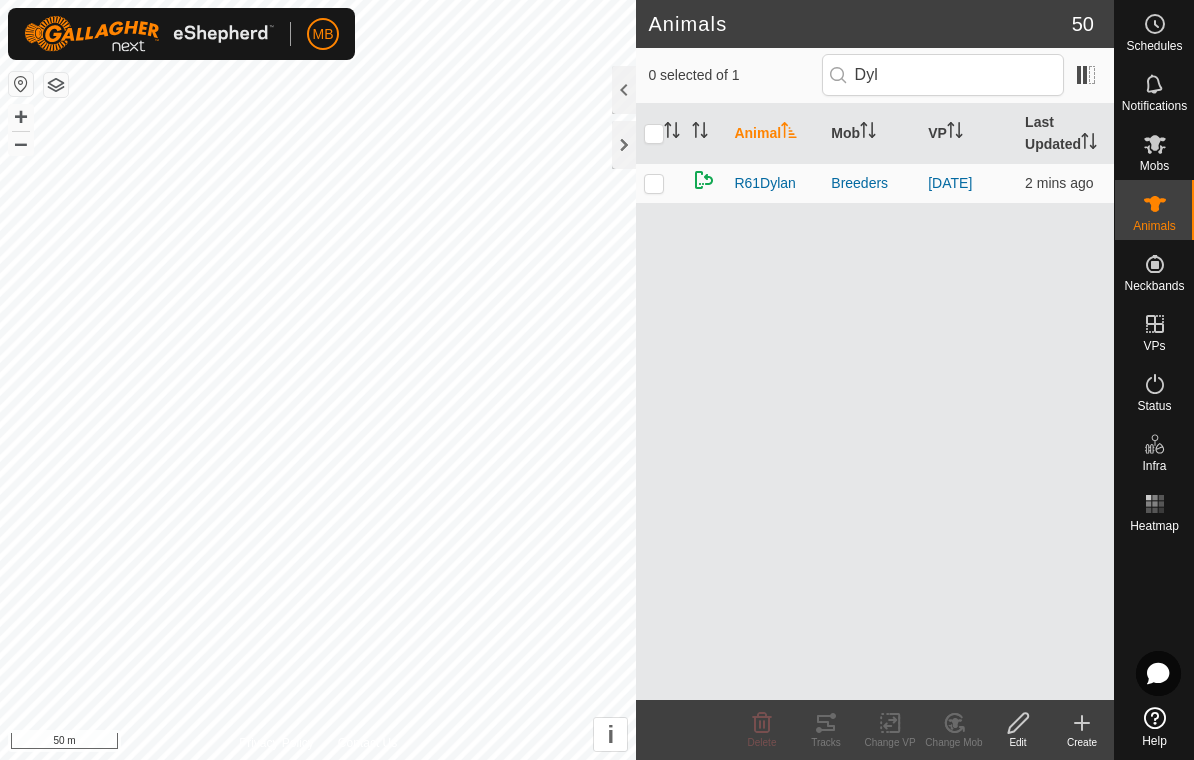 click at bounding box center [660, 183] 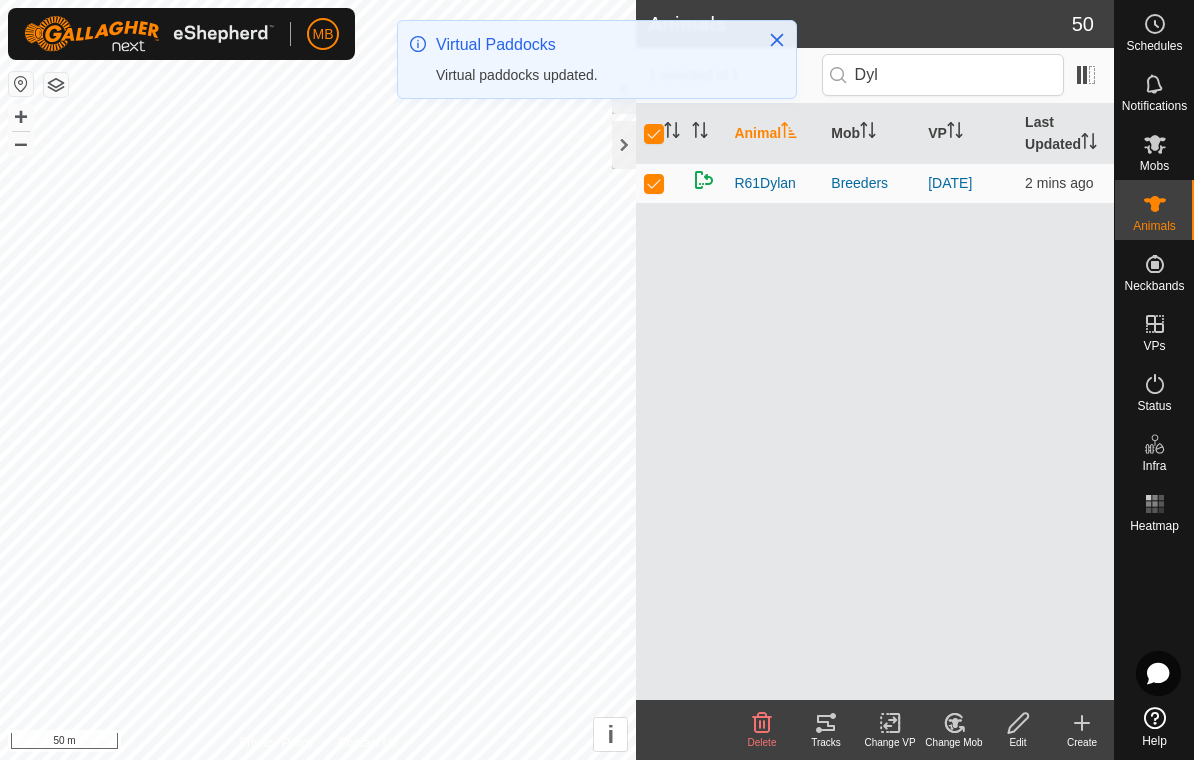 click 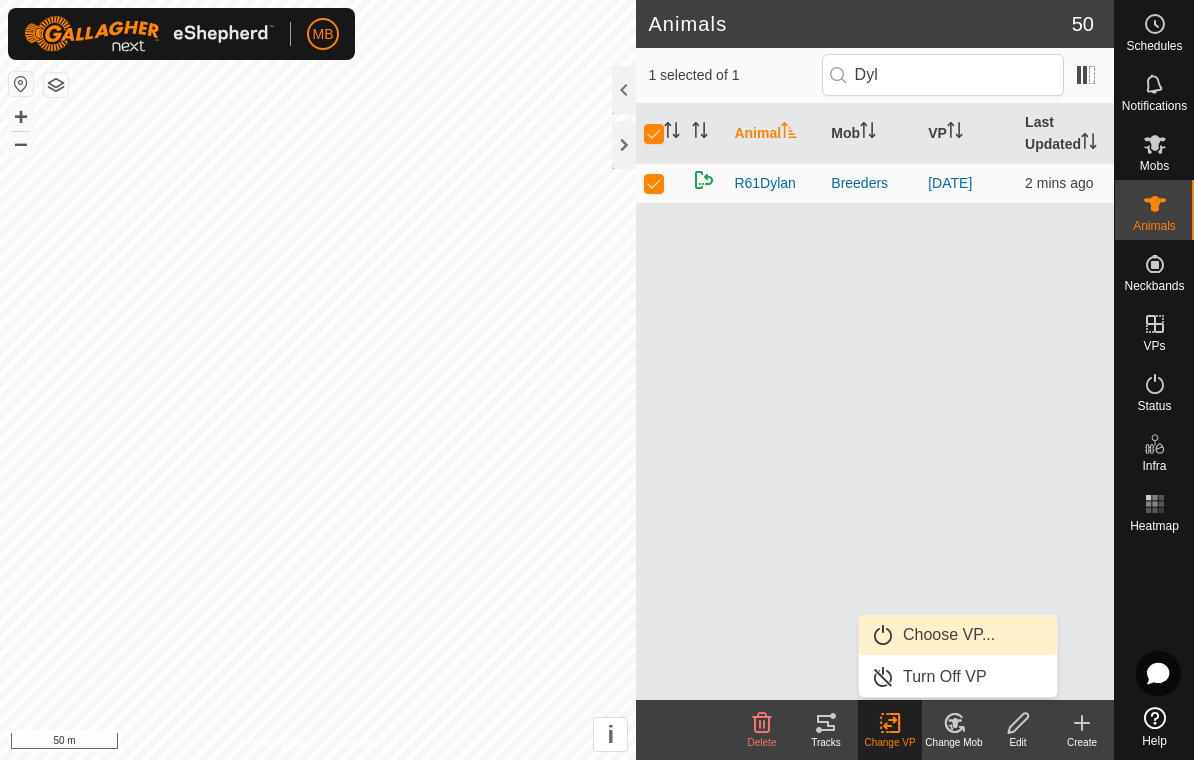 click on "Choose VP..." at bounding box center (949, 635) 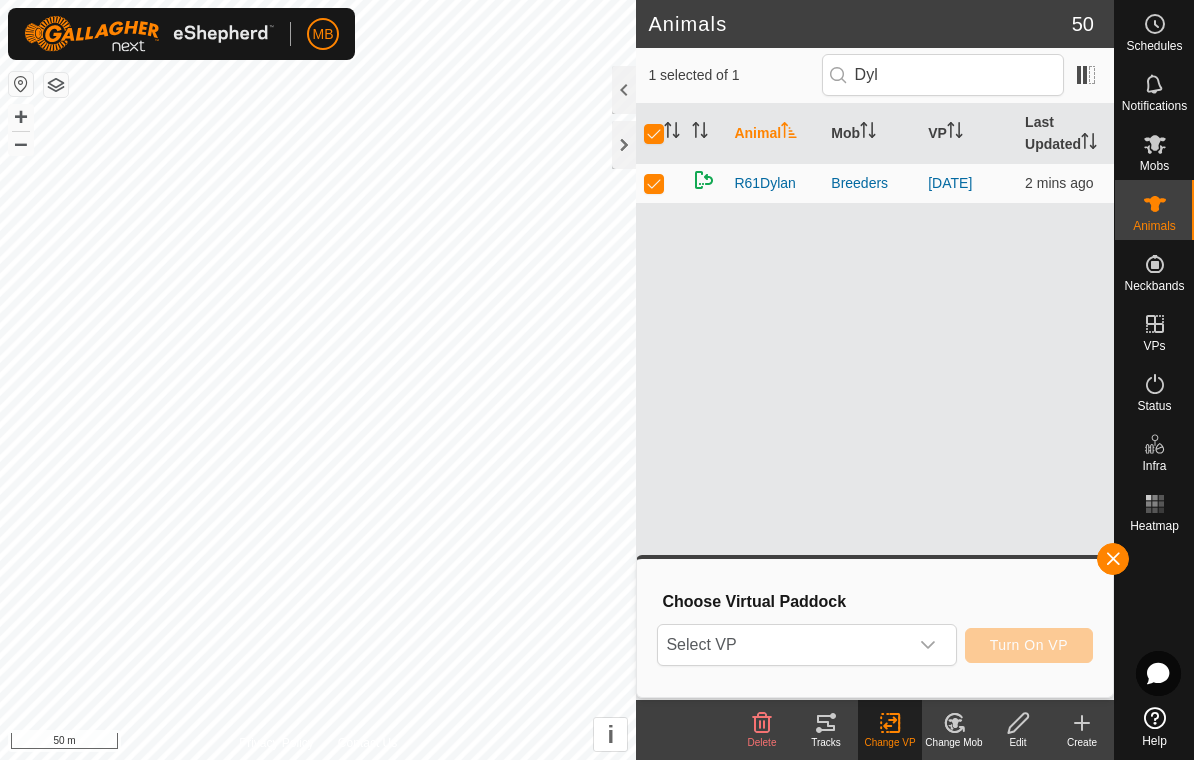 click on "Select VP" at bounding box center (782, 645) 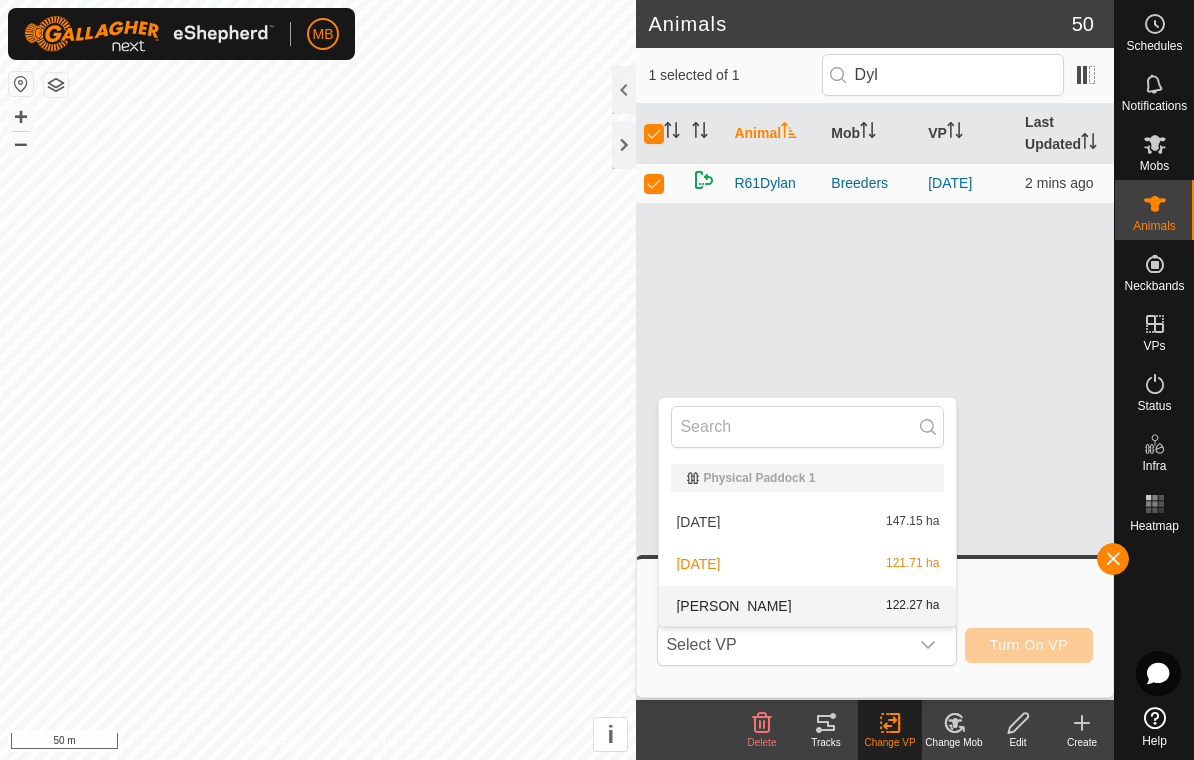 click on "Dylan  122.27 ha" at bounding box center (807, 606) 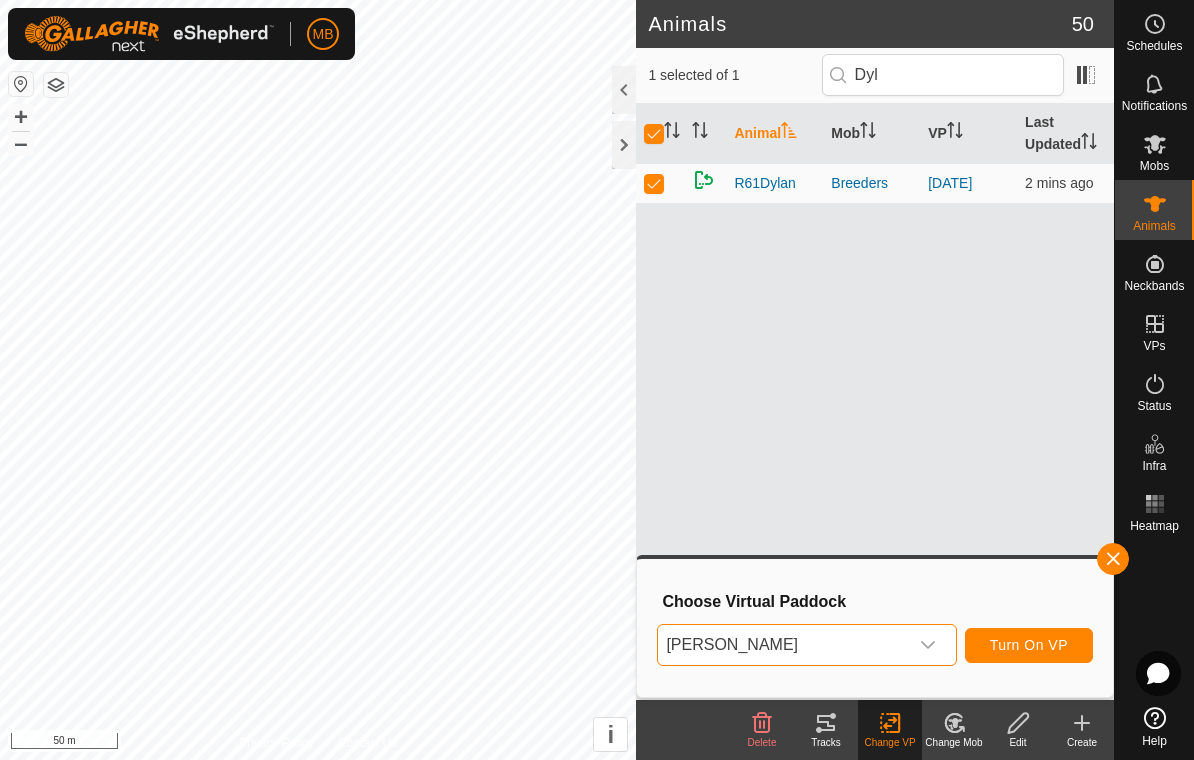 click on "Turn On VP" at bounding box center (1029, 645) 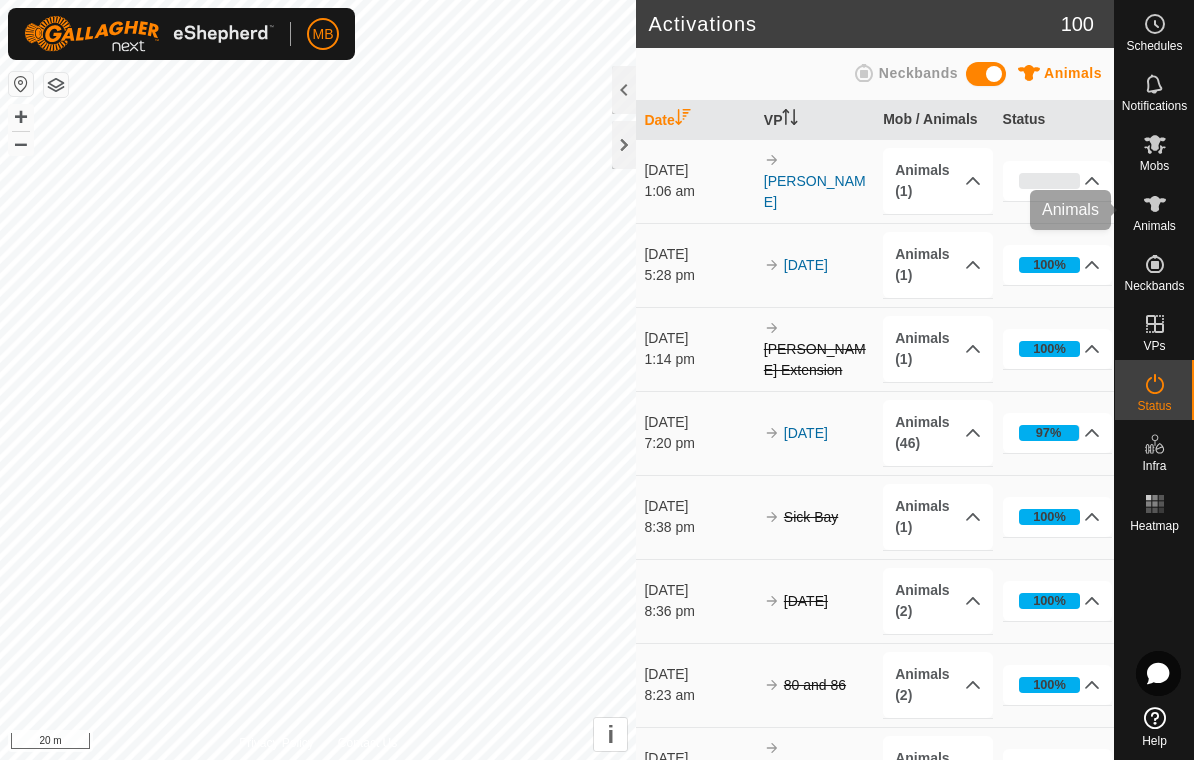 click at bounding box center (1155, 204) 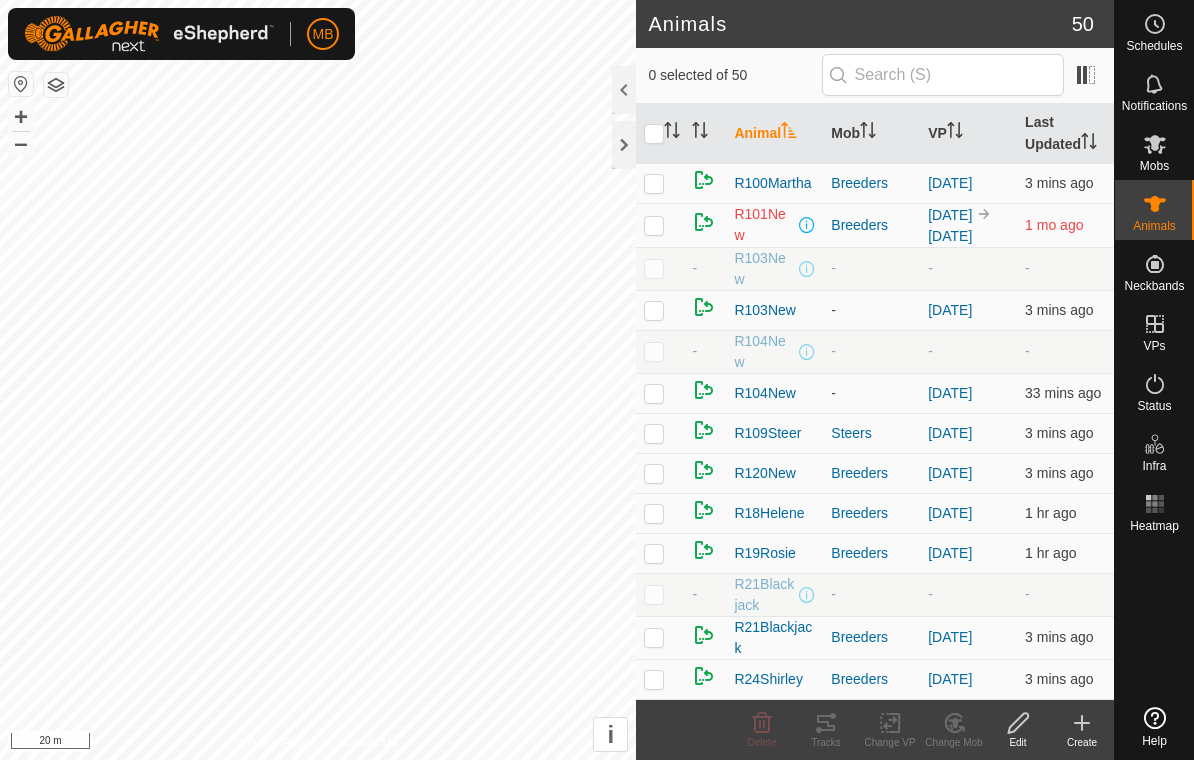 scroll, scrollTop: 0, scrollLeft: 0, axis: both 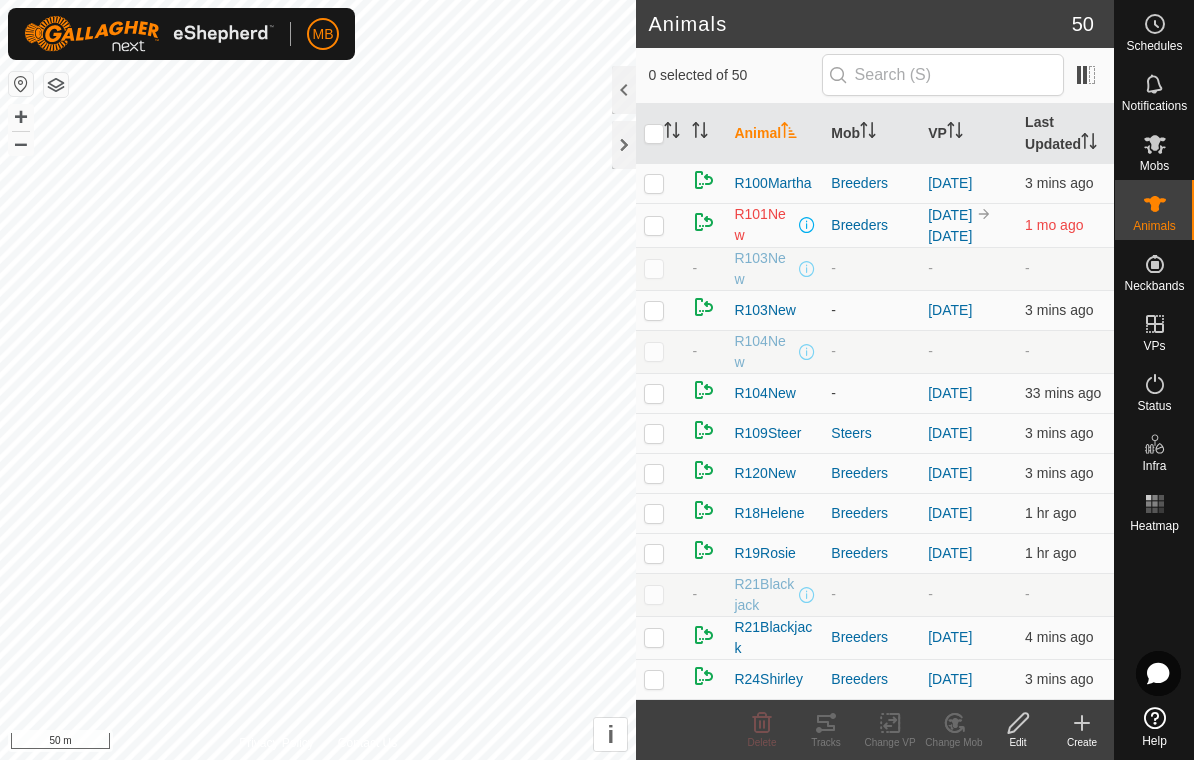 checkbox on "true" 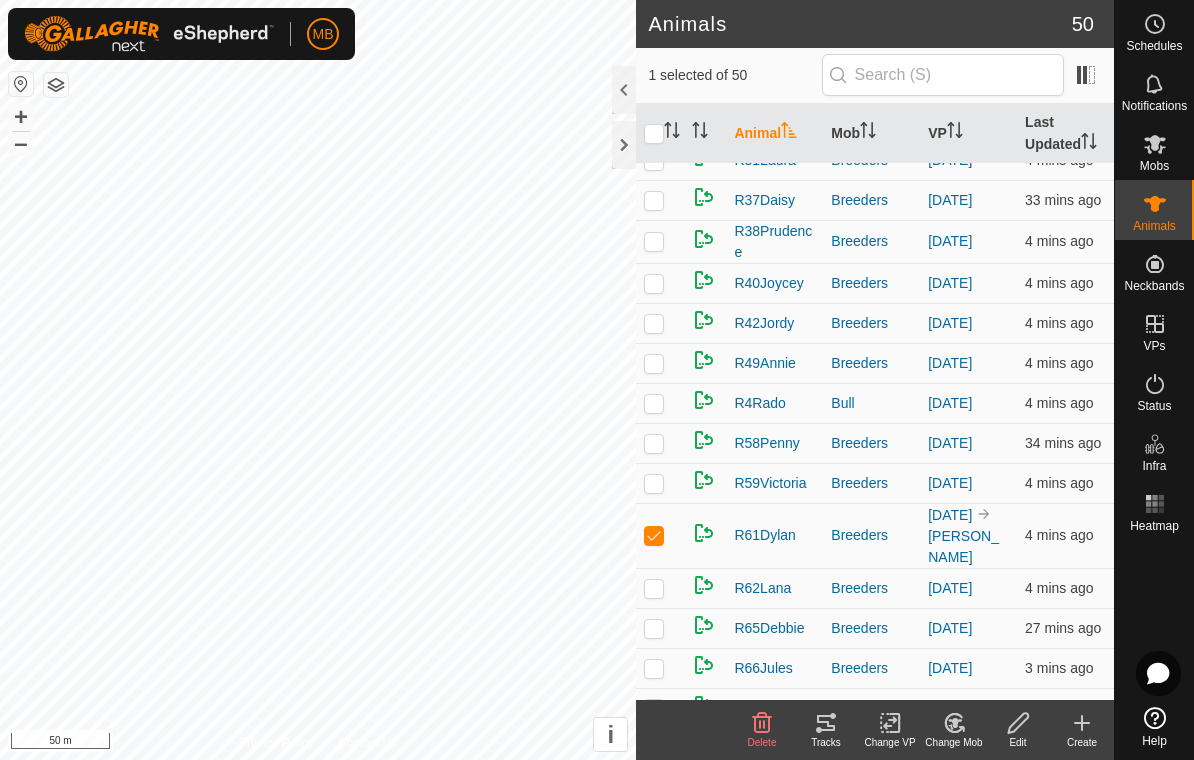 scroll, scrollTop: 678, scrollLeft: 0, axis: vertical 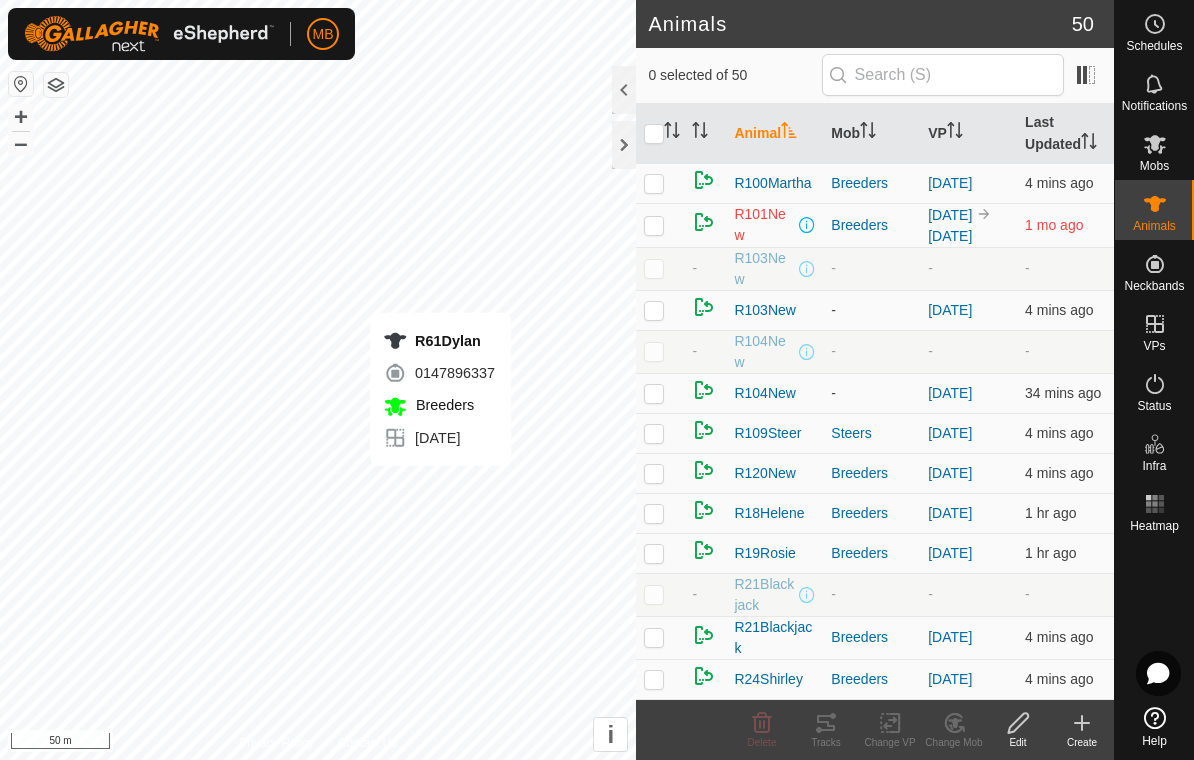 checkbox on "true" 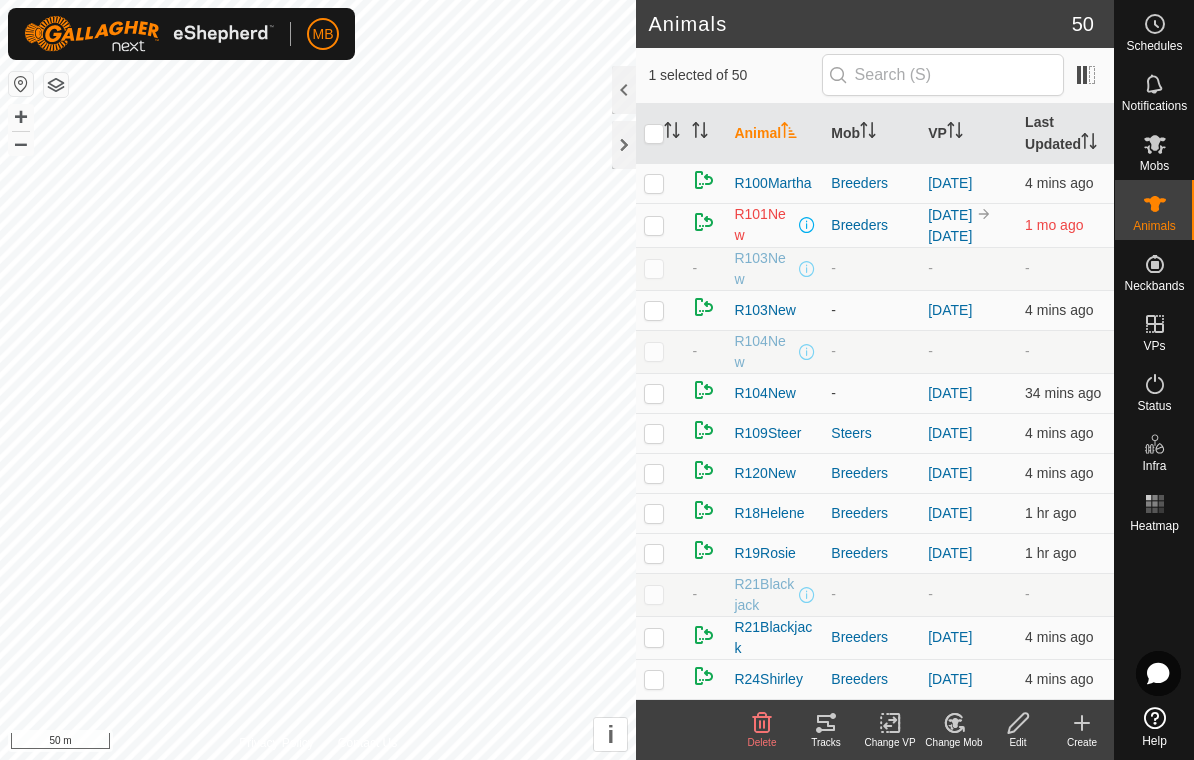 scroll, scrollTop: 0, scrollLeft: 0, axis: both 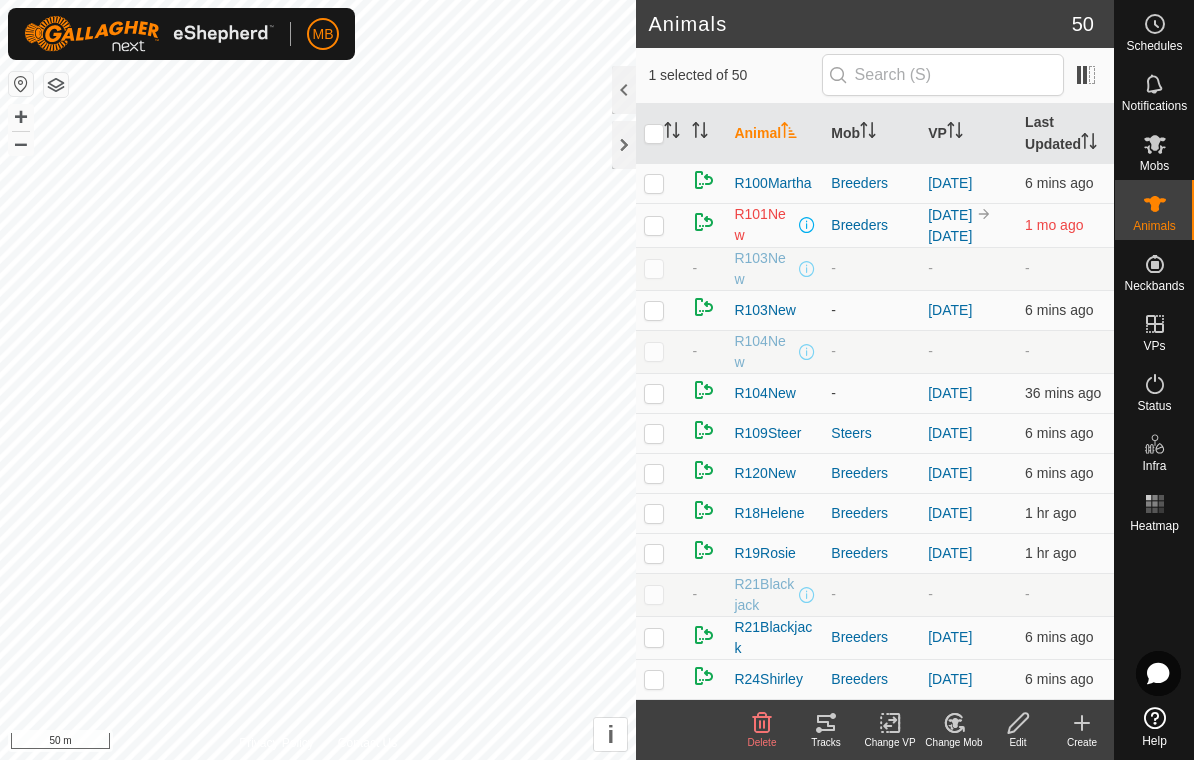 click on "Tracks" 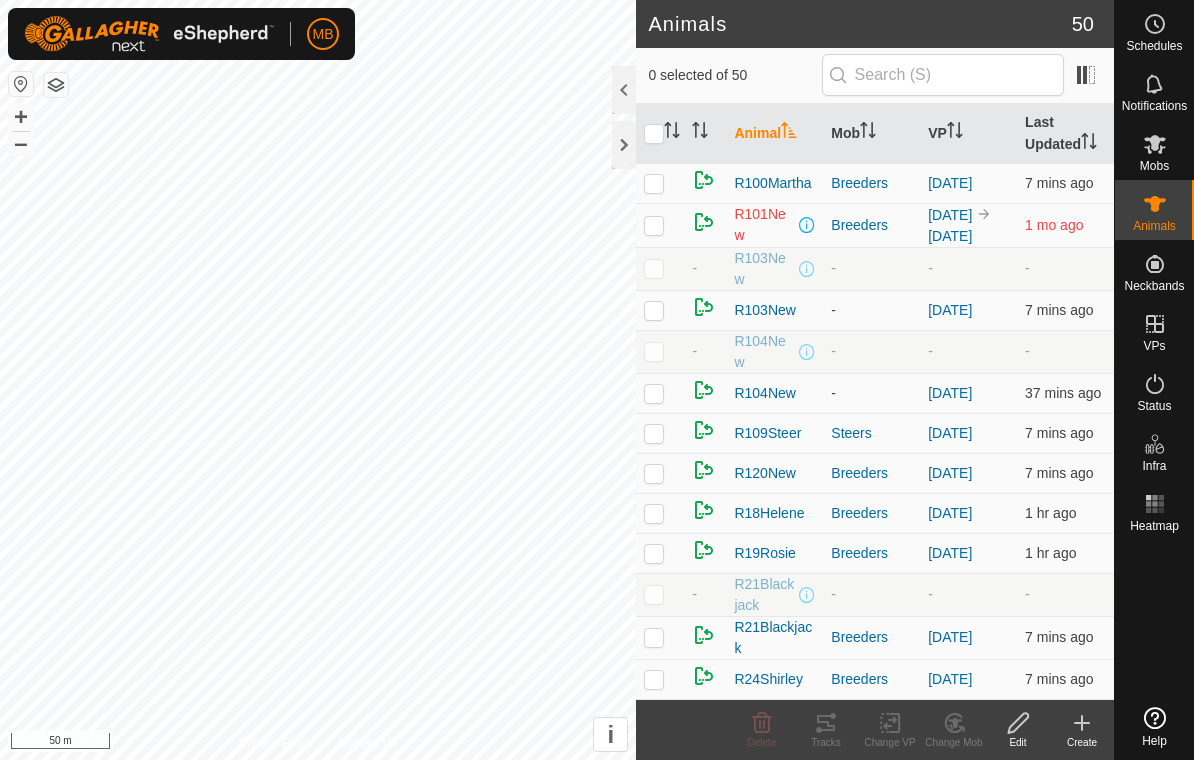 scroll, scrollTop: 0, scrollLeft: 0, axis: both 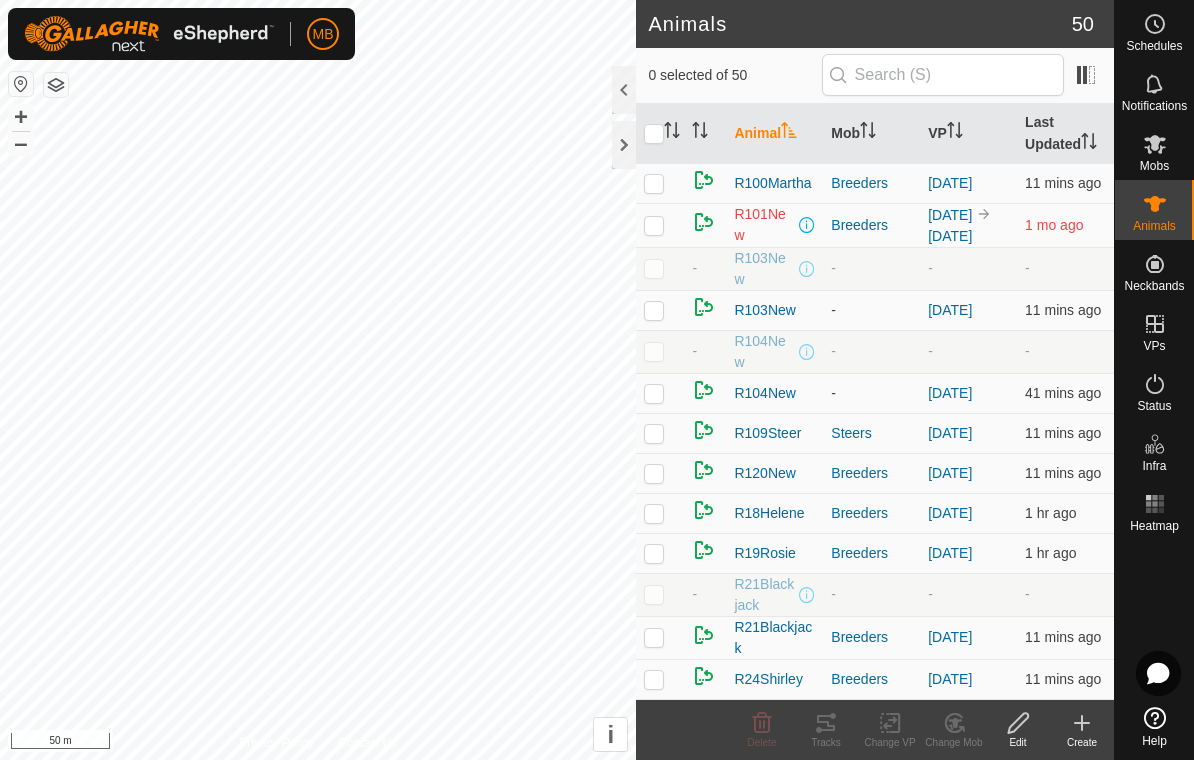 checkbox on "true" 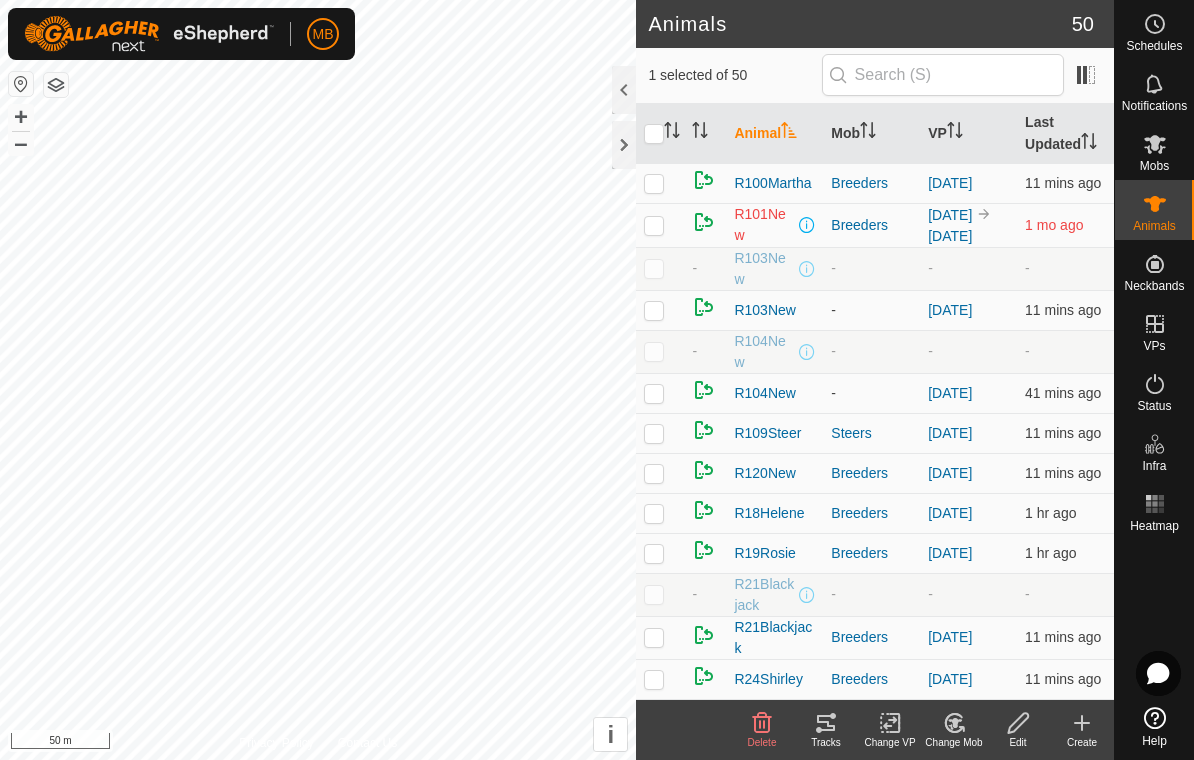 click 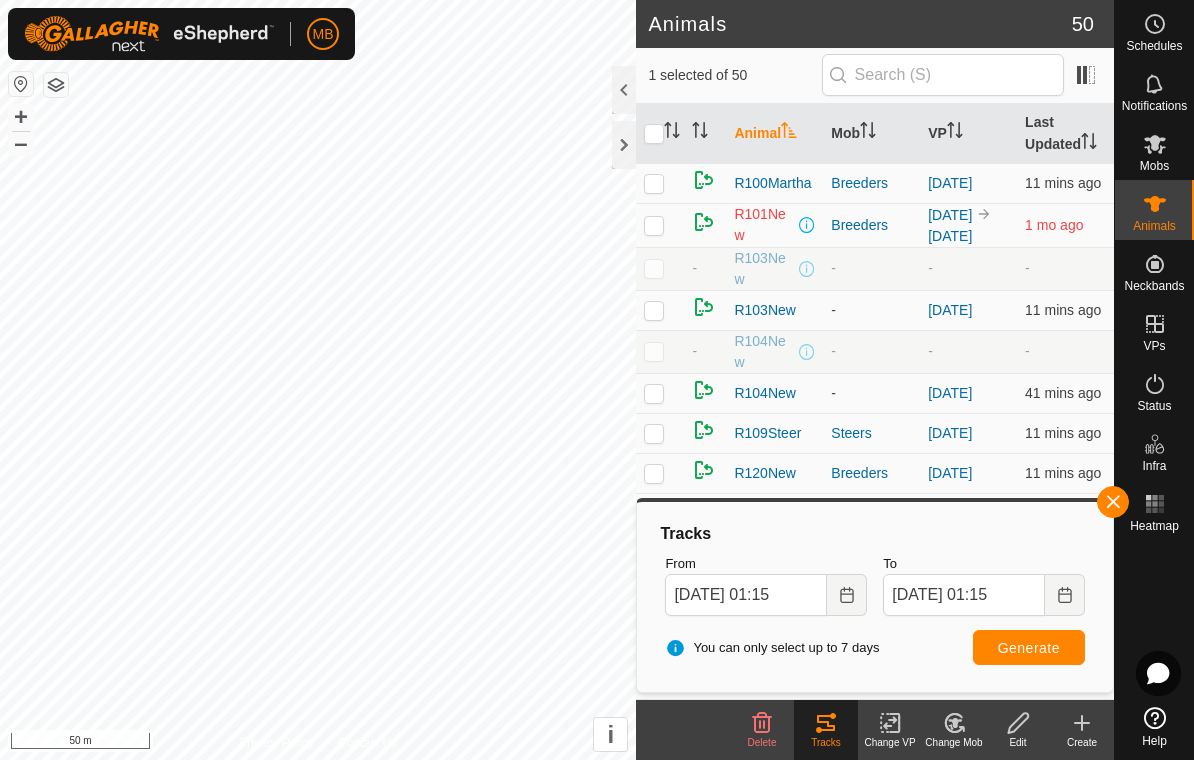 click at bounding box center (1113, 502) 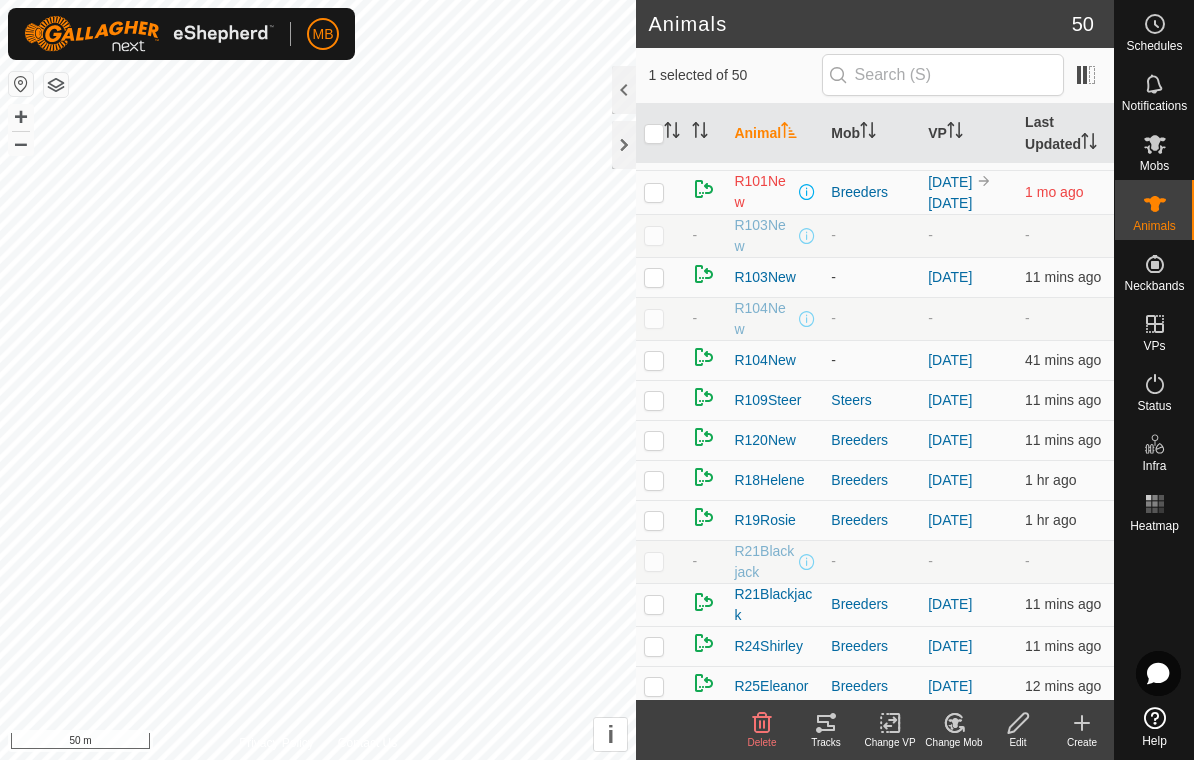 scroll, scrollTop: -2, scrollLeft: 0, axis: vertical 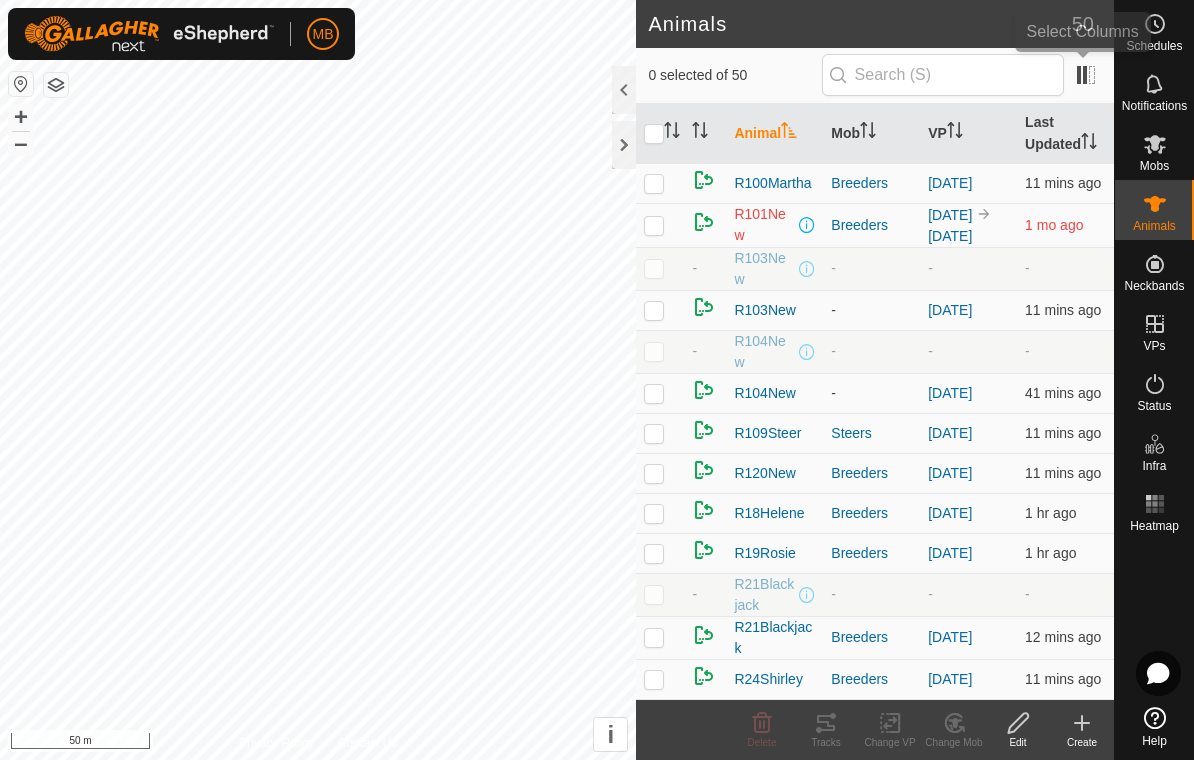 click at bounding box center [1086, 75] 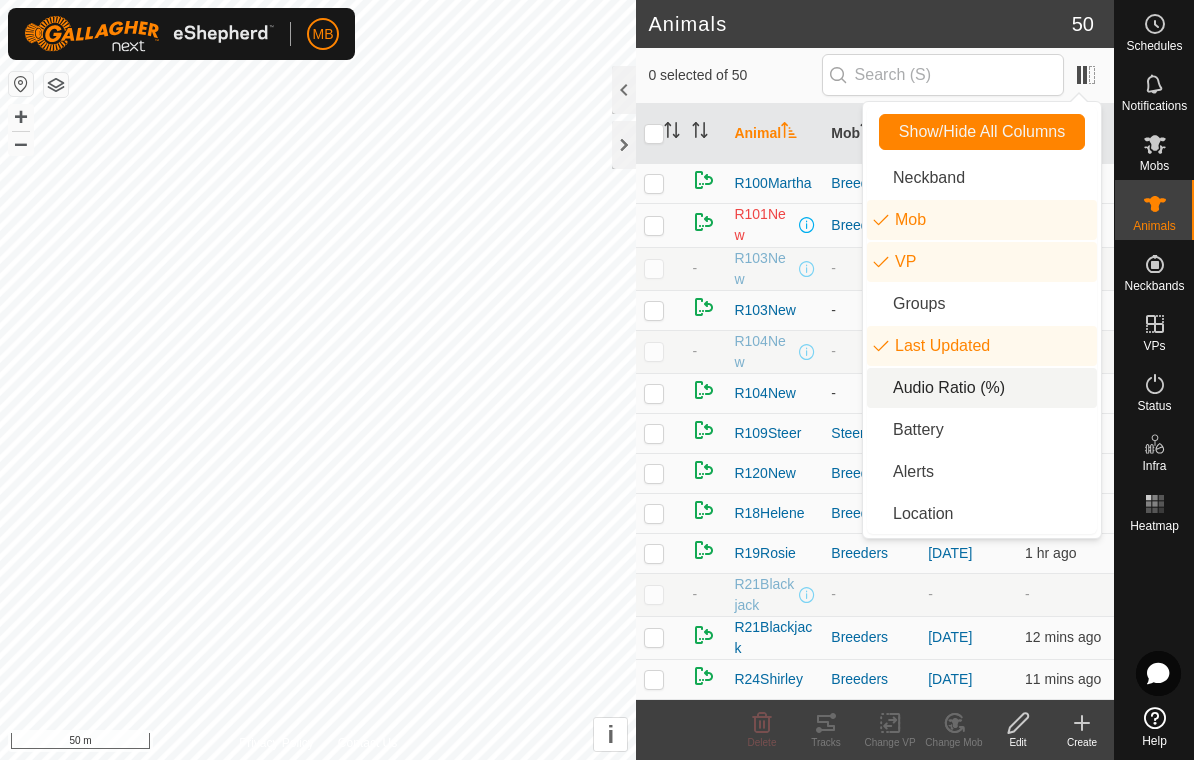 click on "Audio Ratio (%)" at bounding box center (982, 388) 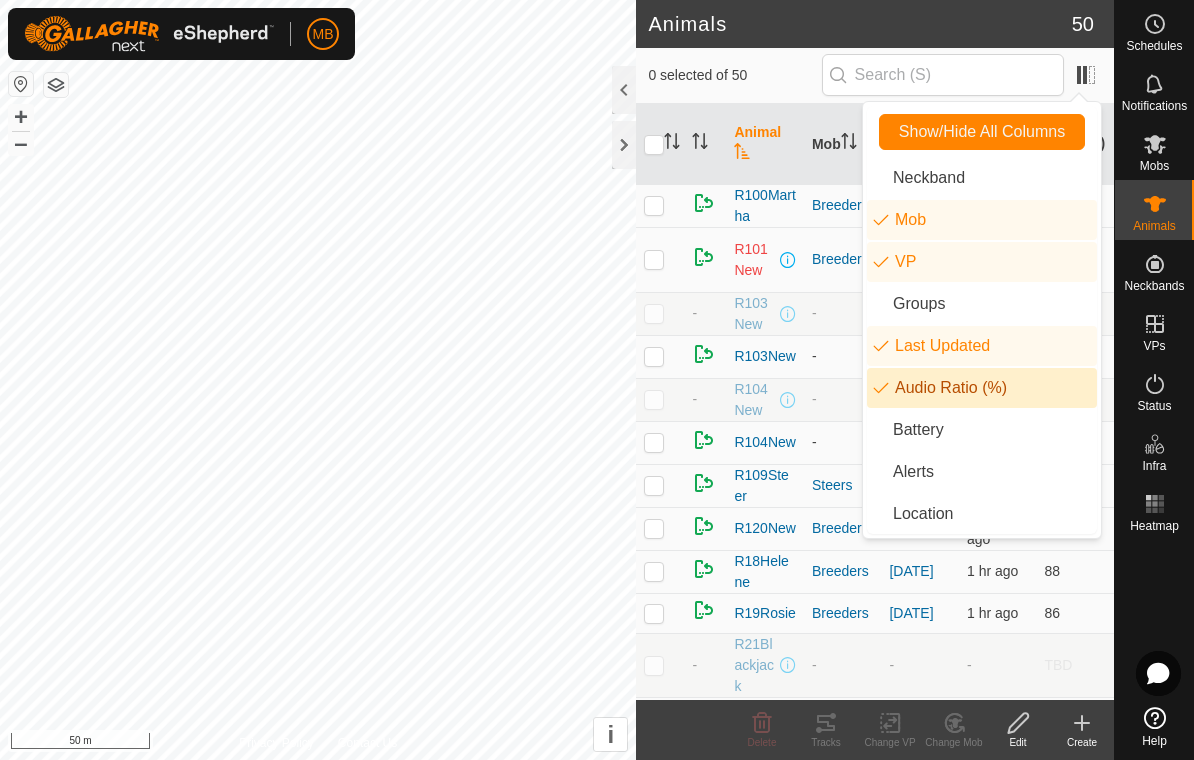 click on "Animals" 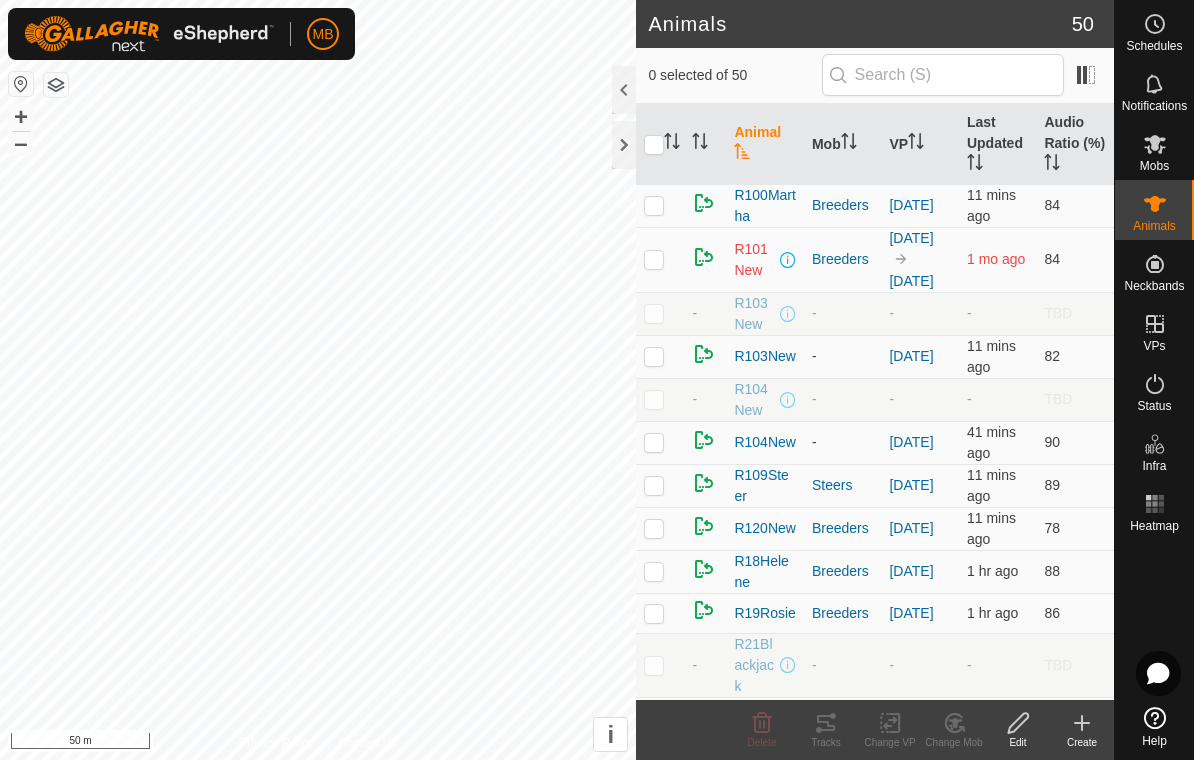 click 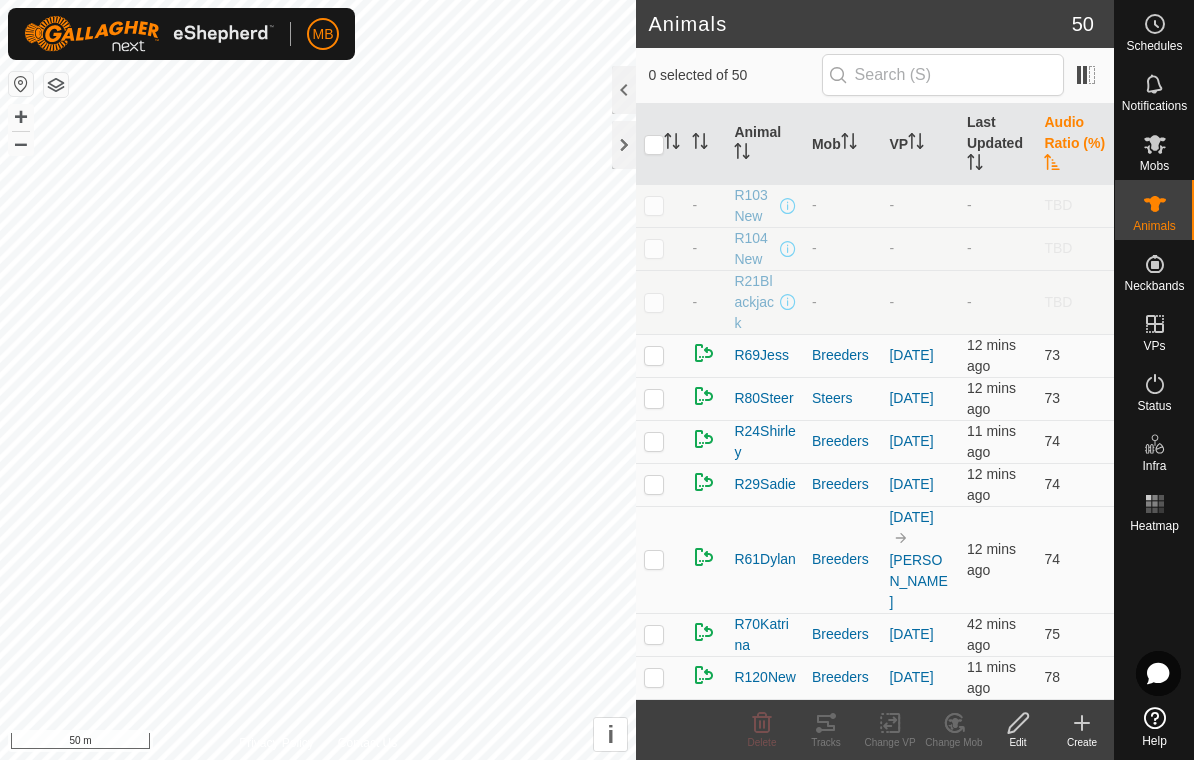 click on "Audio Ratio (%)" at bounding box center (1075, 144) 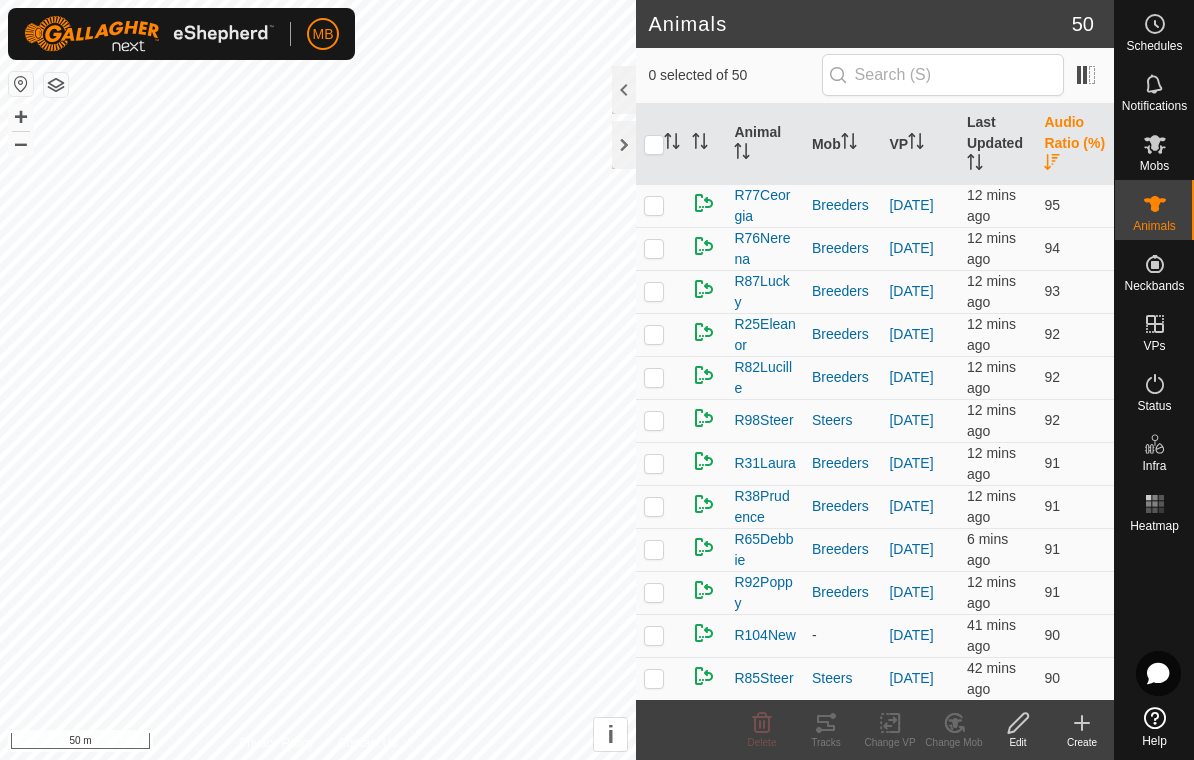click on "Audio Ratio (%)" at bounding box center [1075, 144] 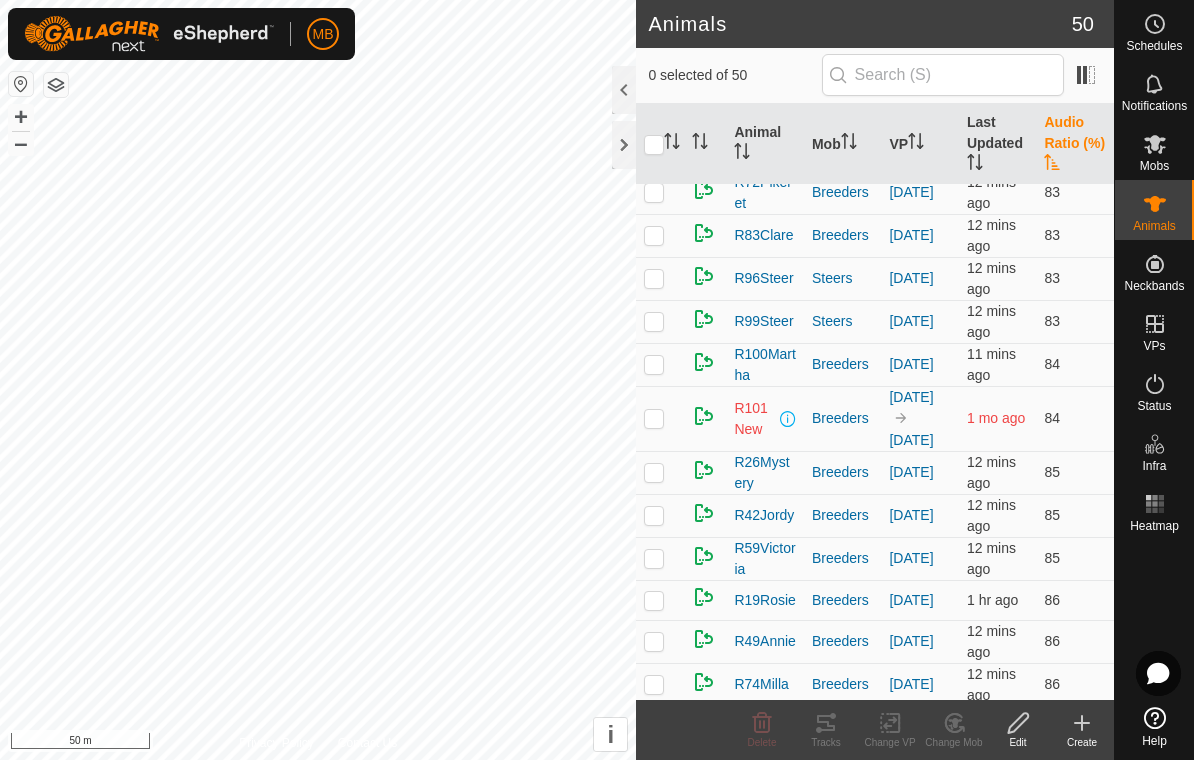 scroll, scrollTop: 744, scrollLeft: 0, axis: vertical 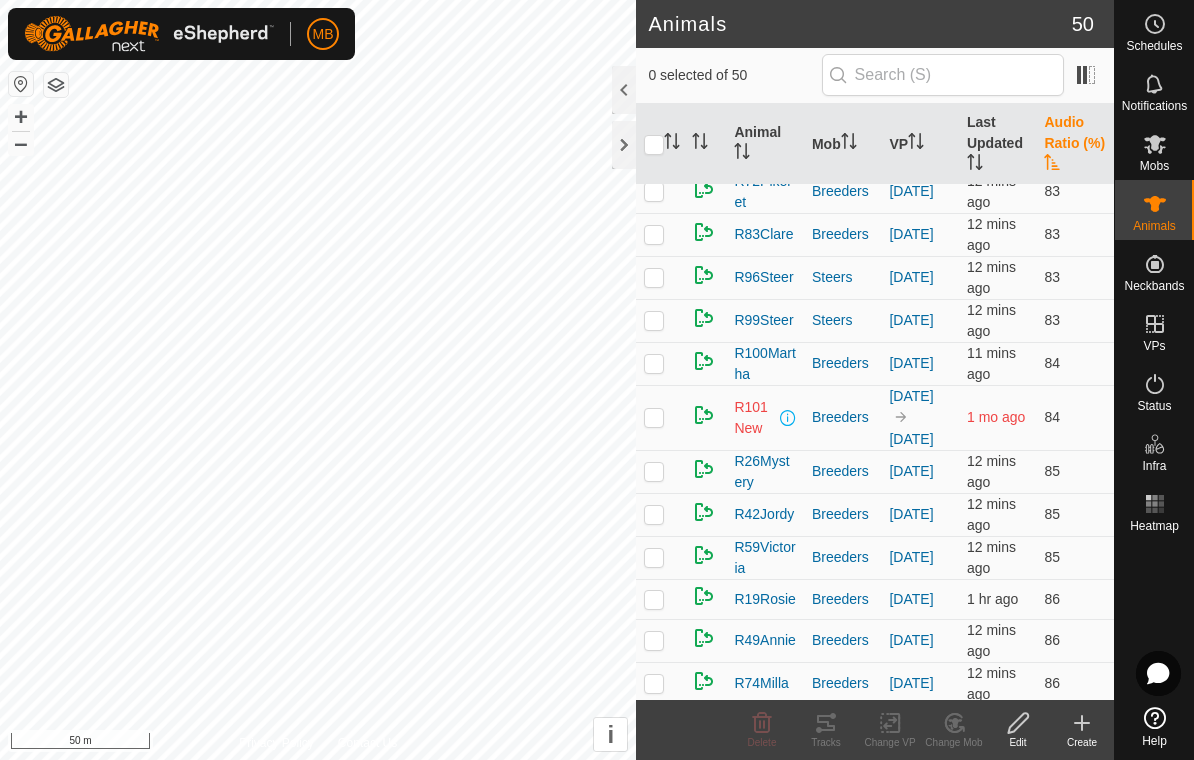checkbox on "true" 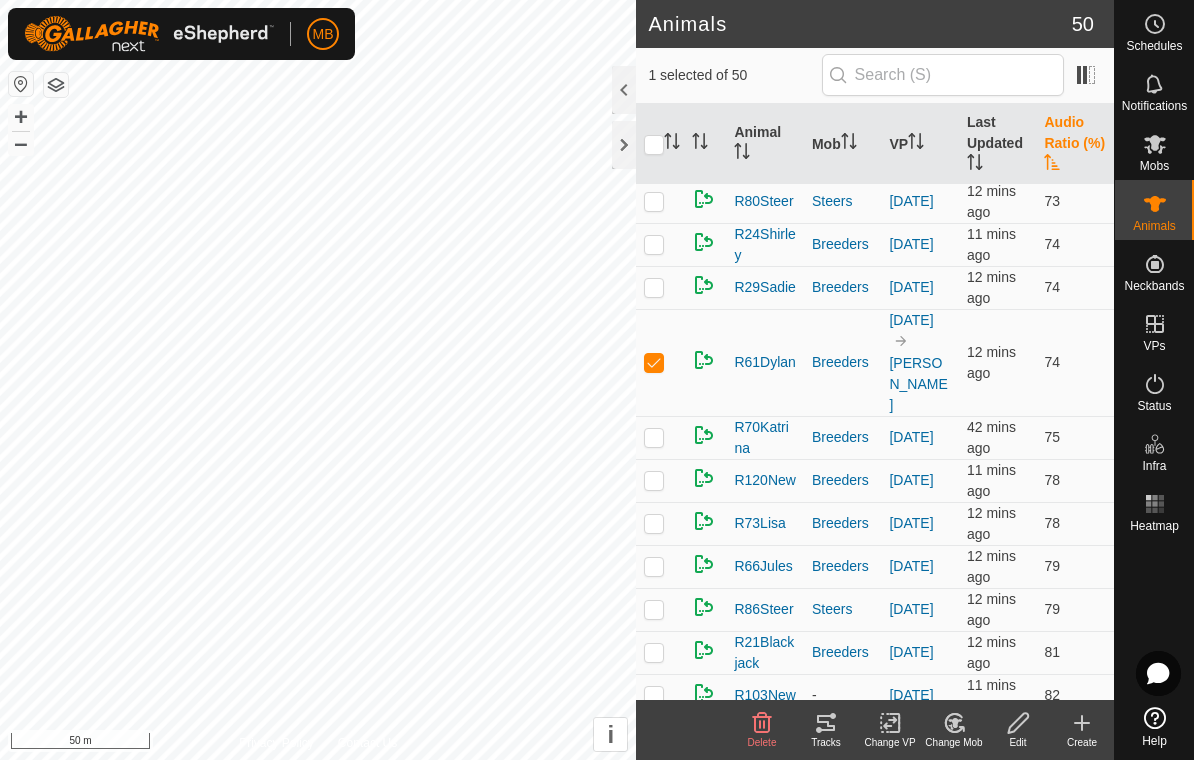 scroll, scrollTop: 194, scrollLeft: 0, axis: vertical 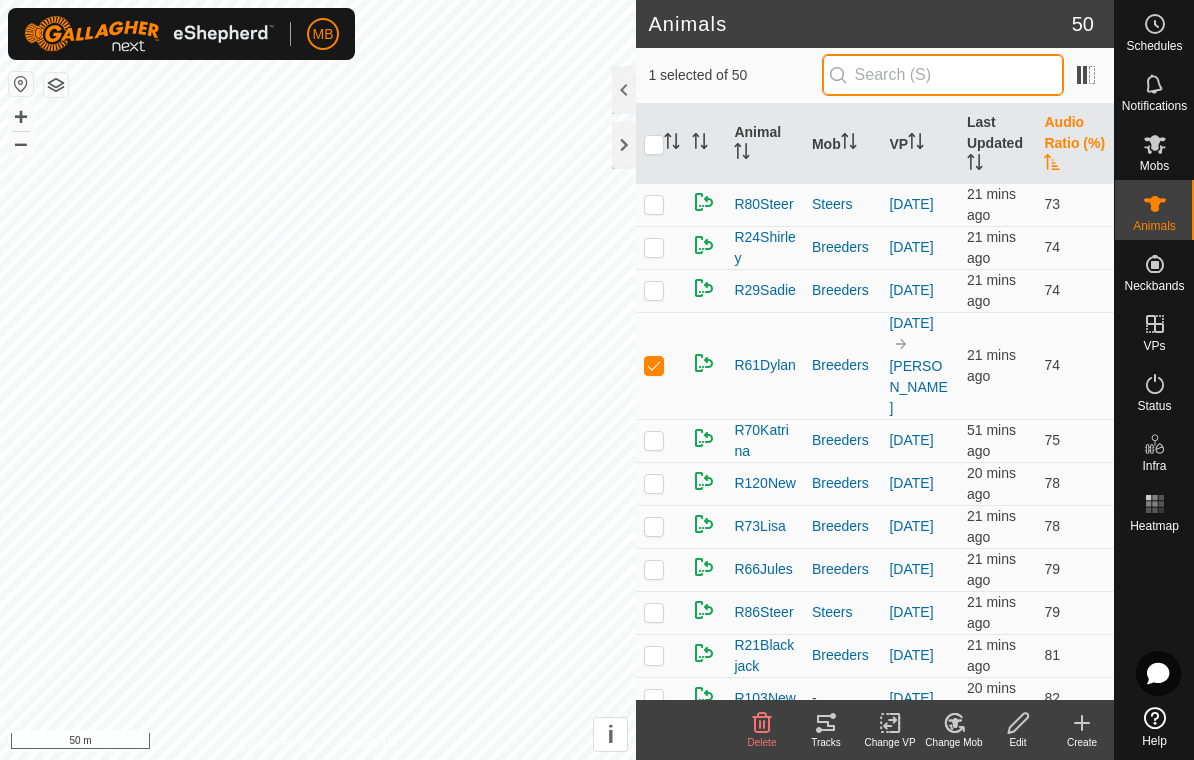 click at bounding box center (943, 75) 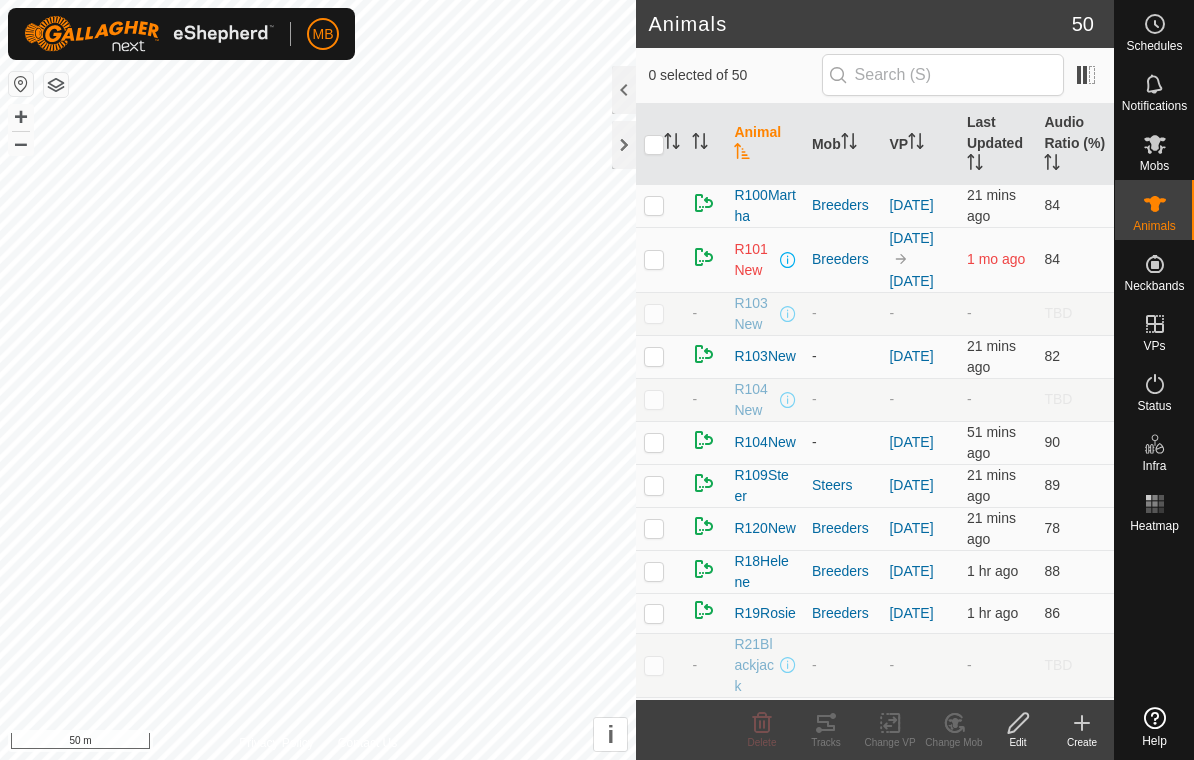 scroll, scrollTop: 0, scrollLeft: 0, axis: both 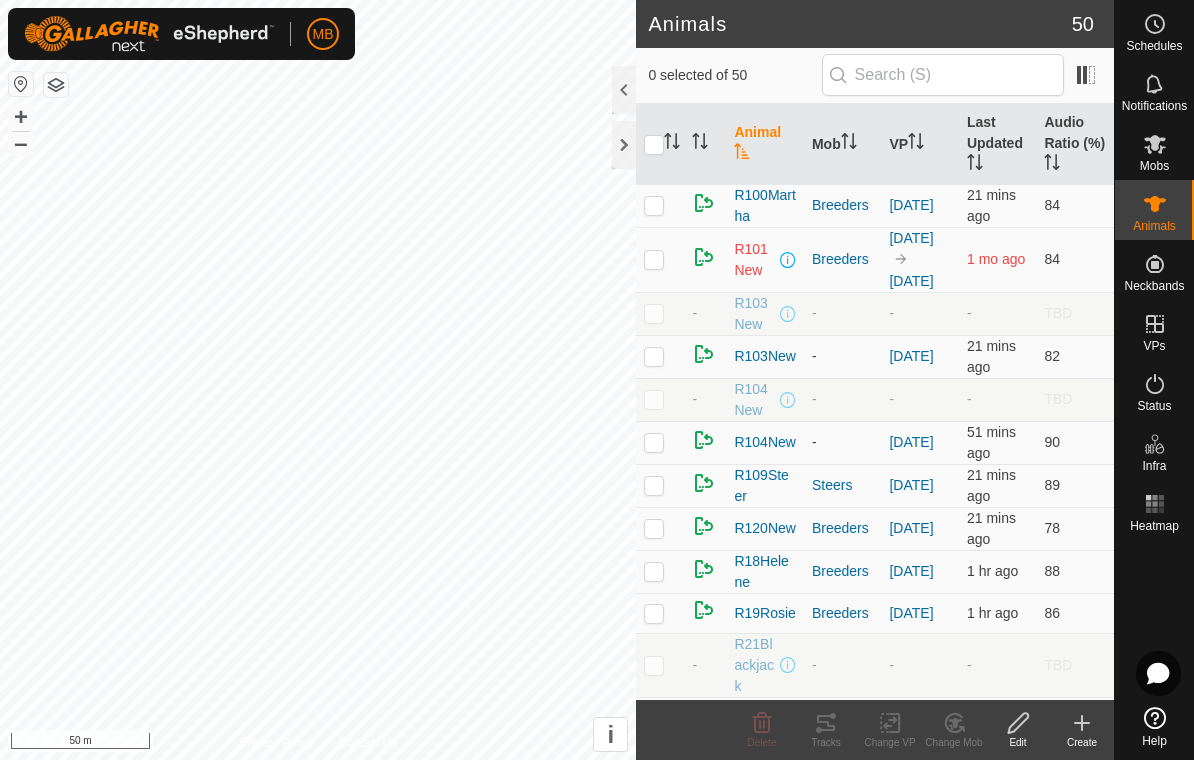 checkbox on "true" 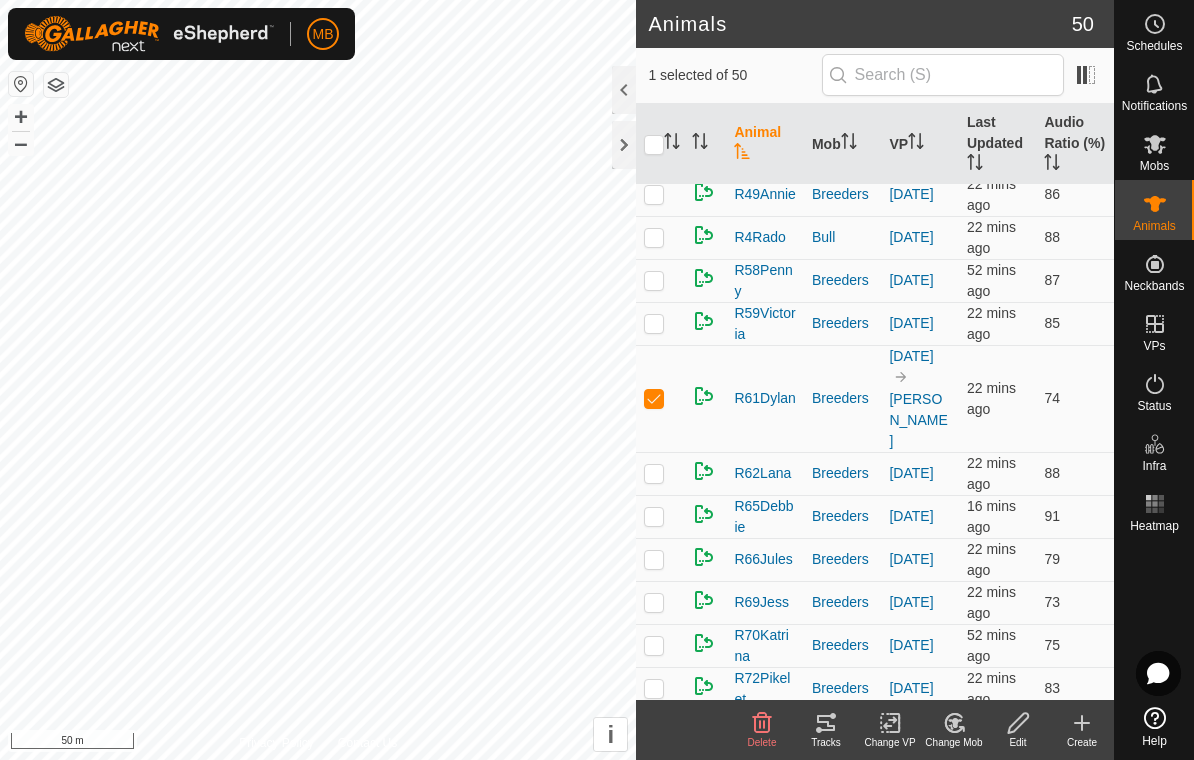 scroll, scrollTop: 959, scrollLeft: 0, axis: vertical 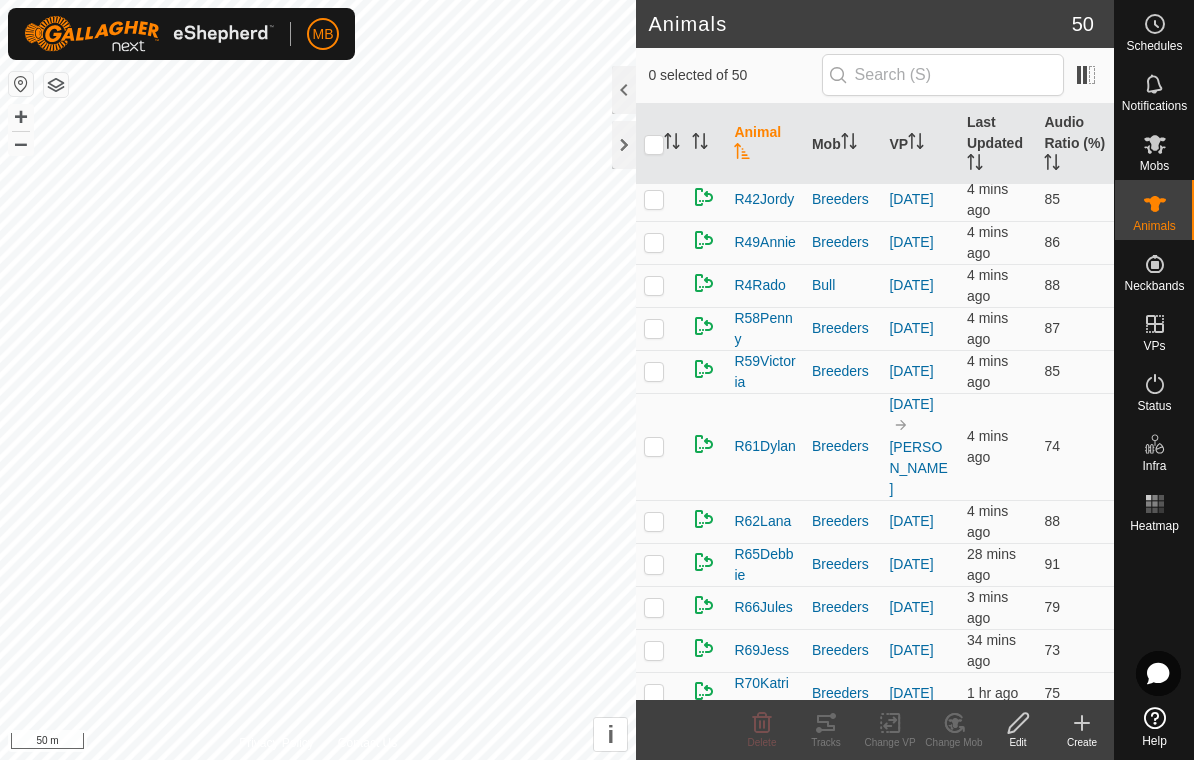 click at bounding box center [660, 446] 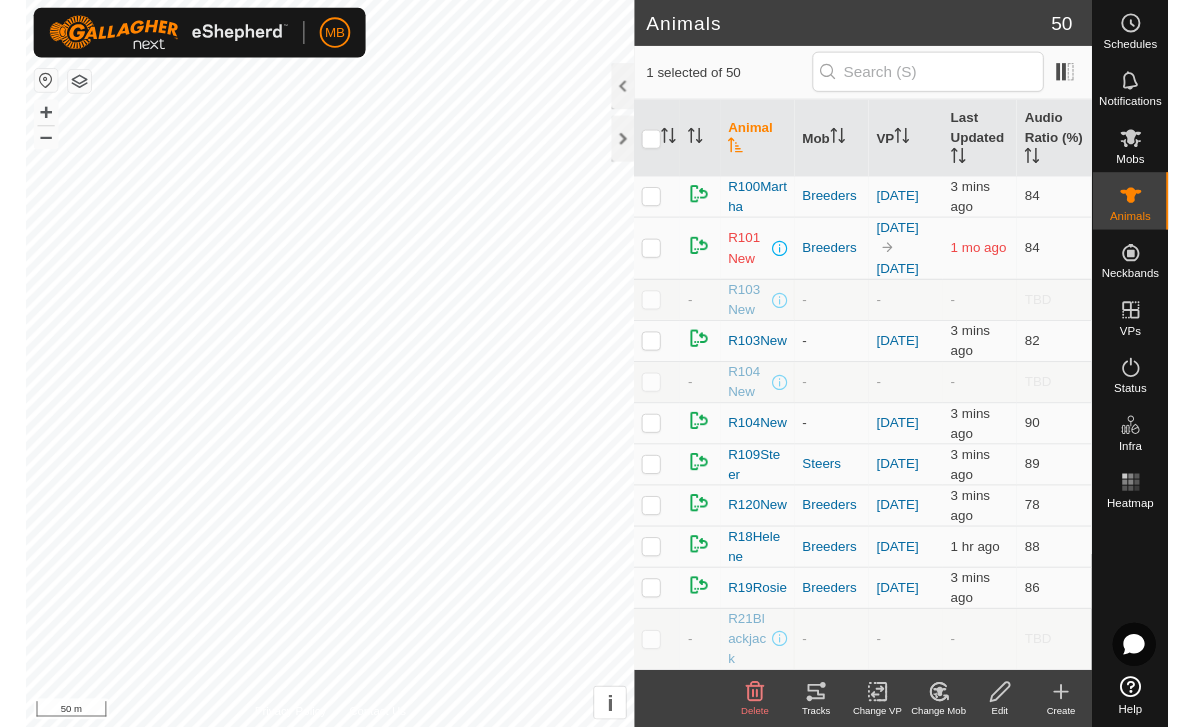 scroll, scrollTop: 0, scrollLeft: 0, axis: both 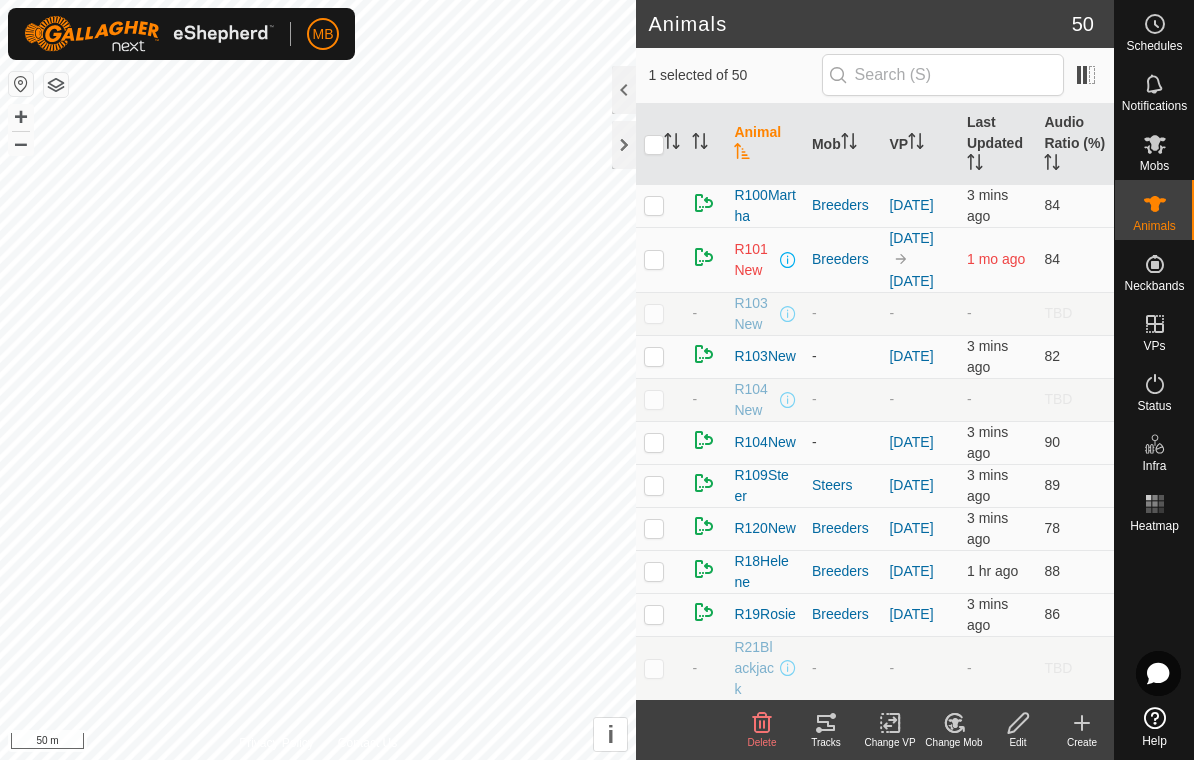 click on "VP" at bounding box center [920, 144] 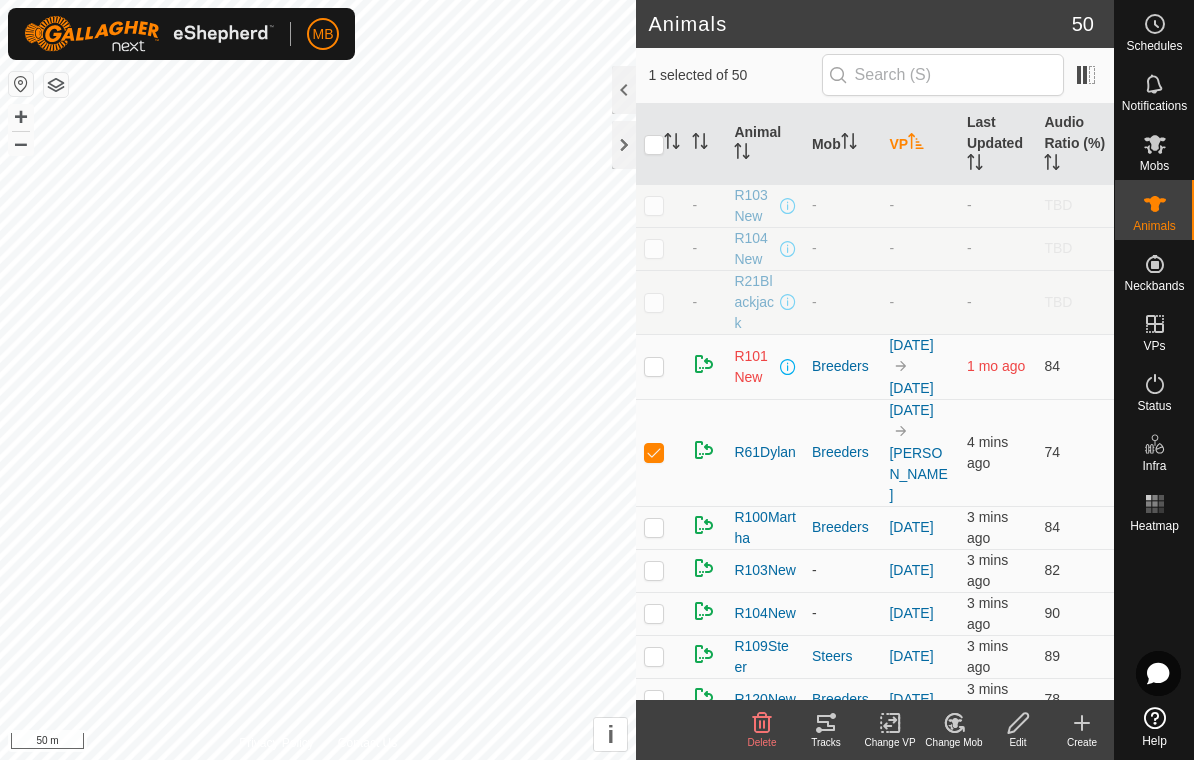 click on "VP" at bounding box center (920, 144) 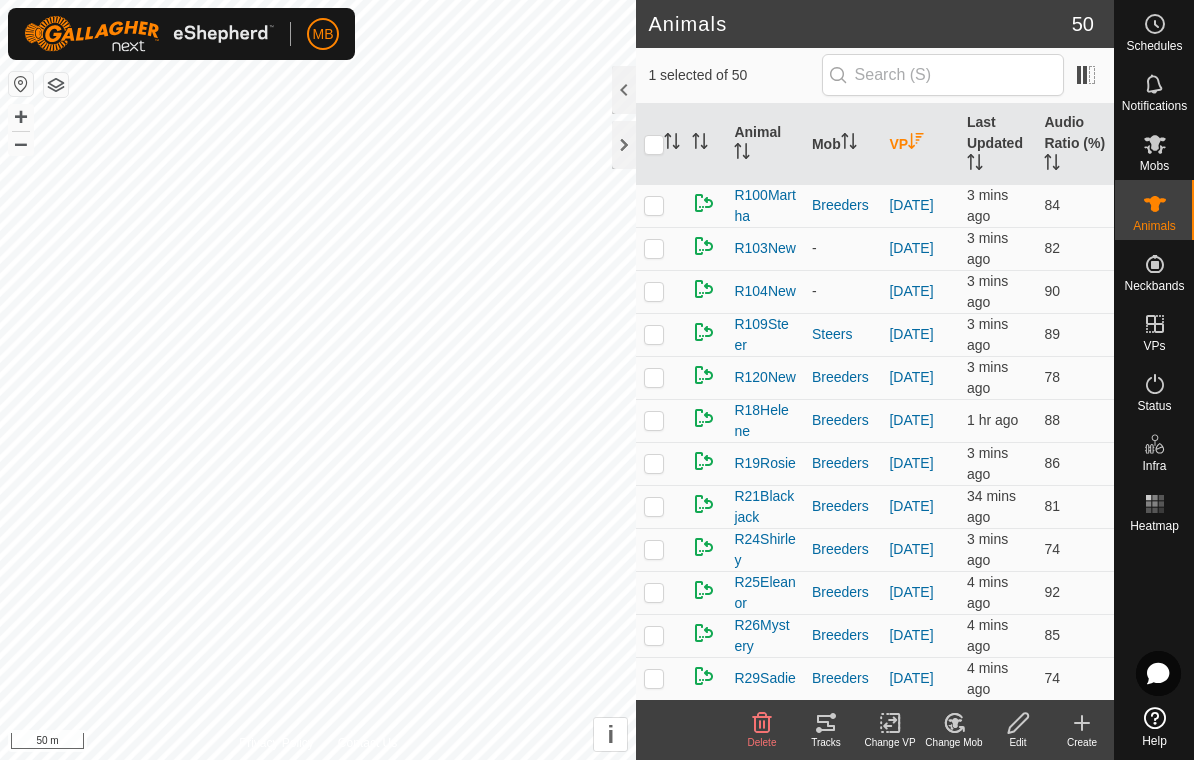 click 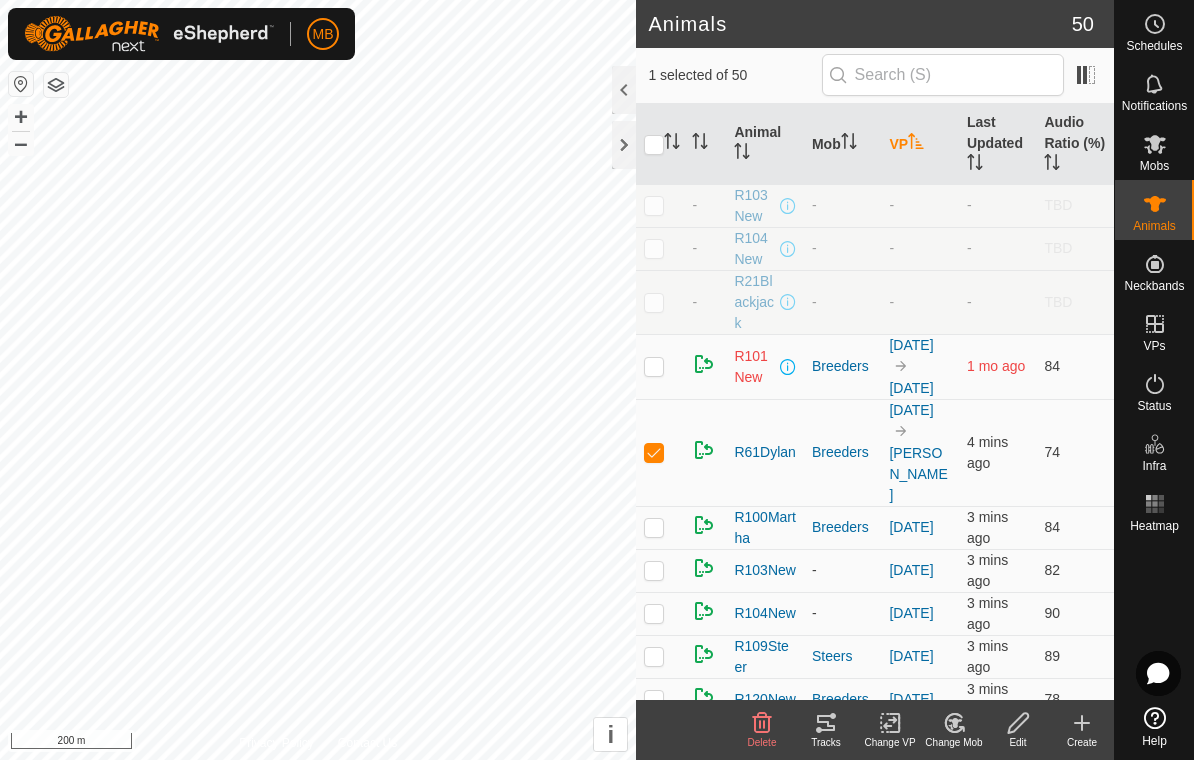 click 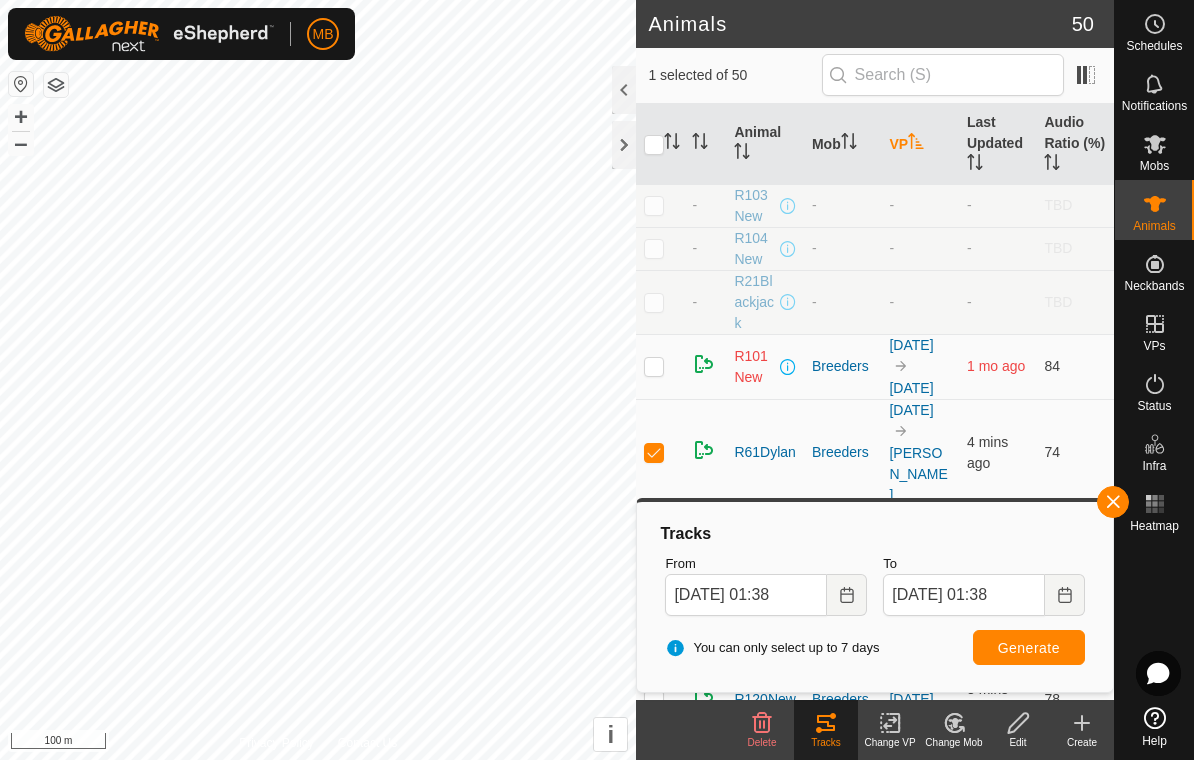 click at bounding box center (1113, 502) 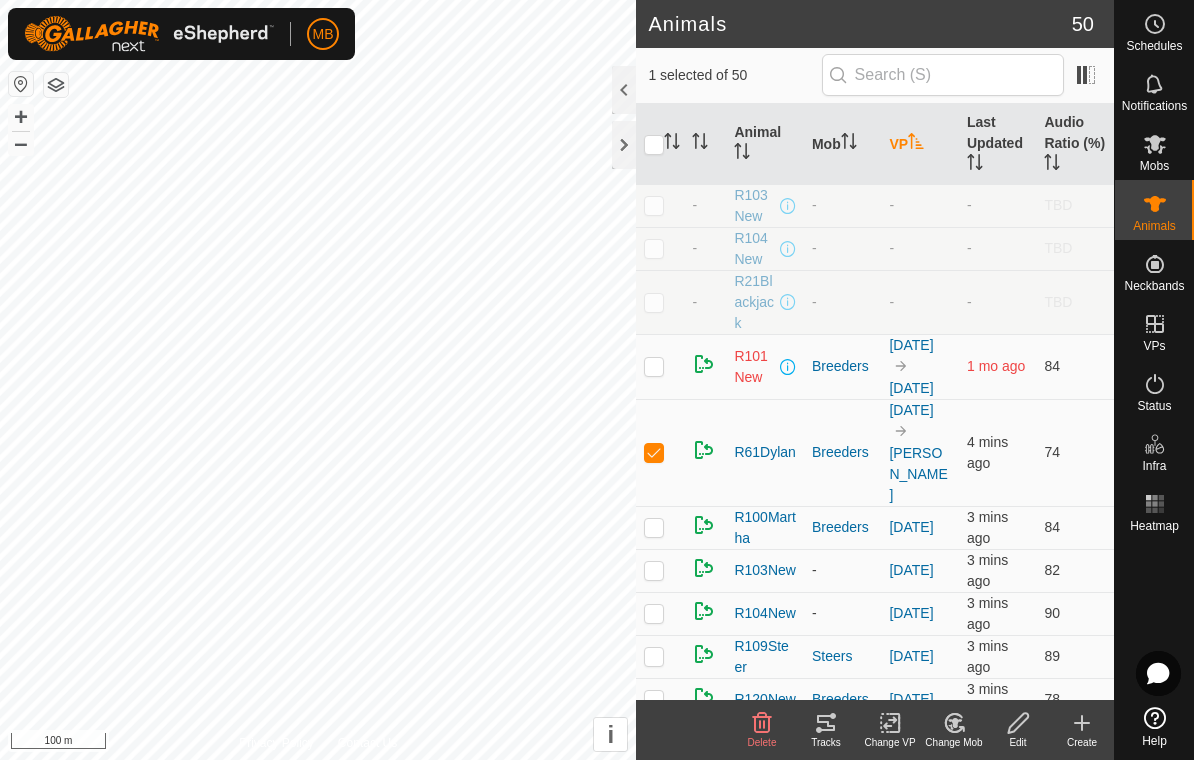 click at bounding box center (654, 452) 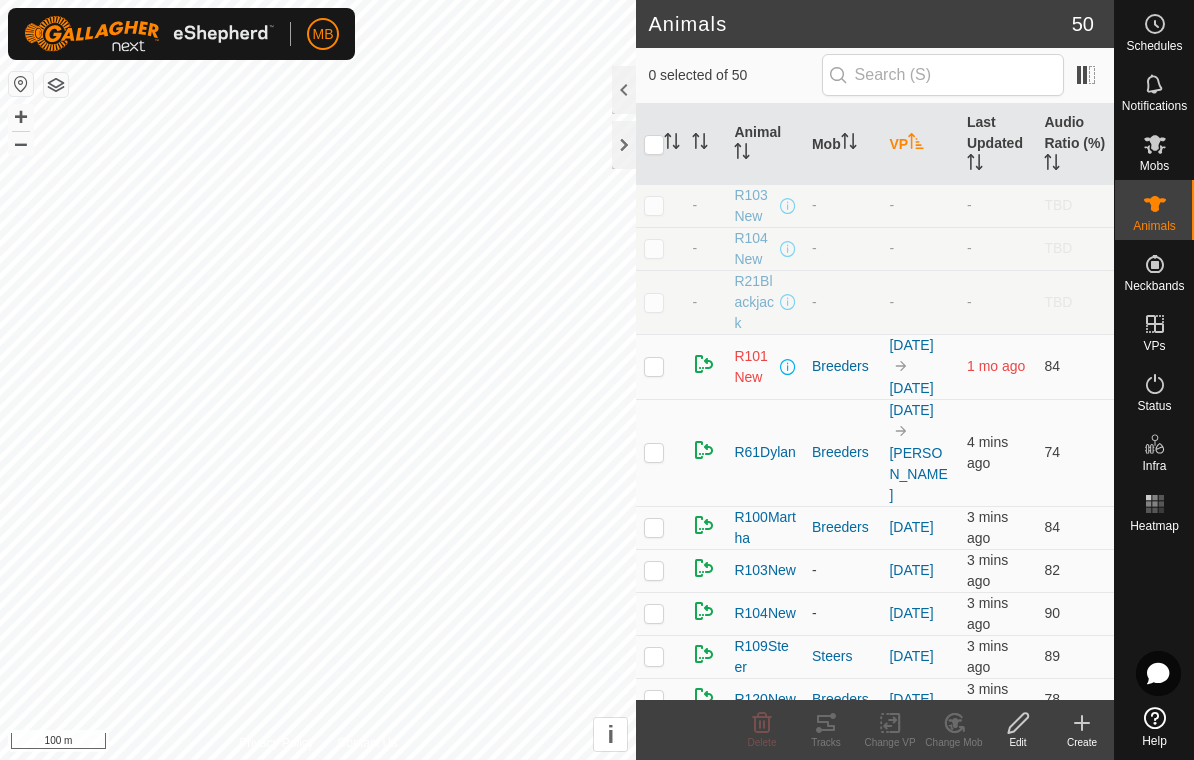 checkbox on "true" 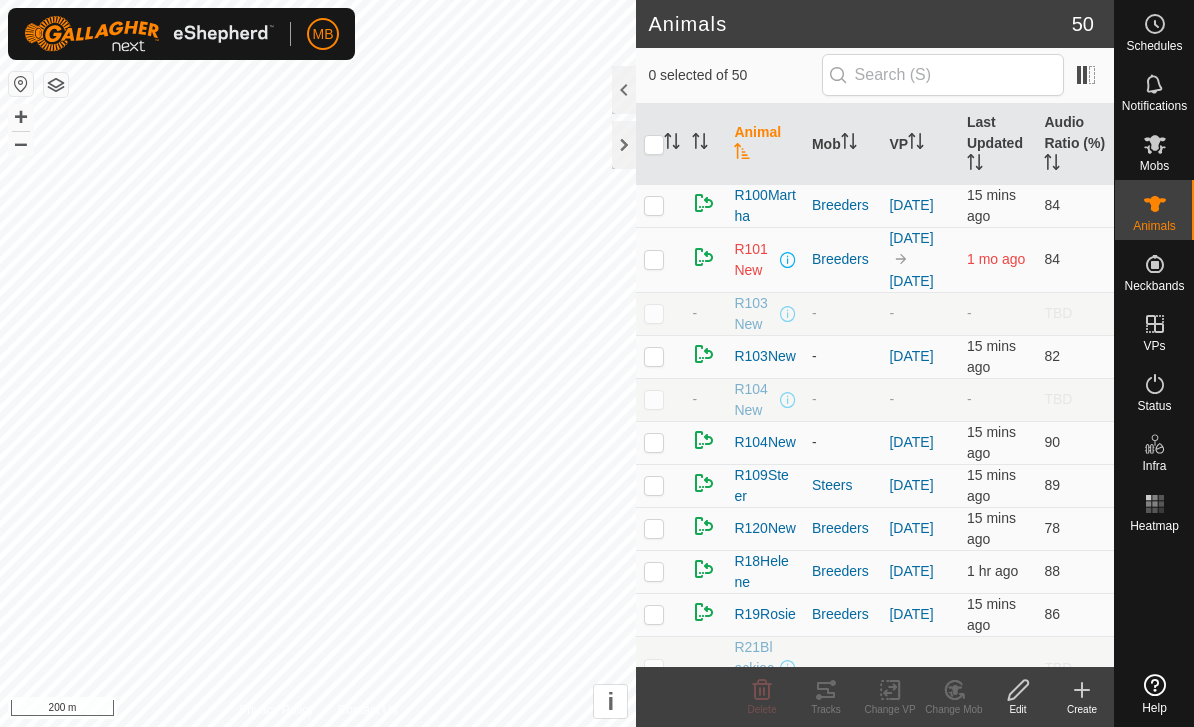 scroll, scrollTop: 0, scrollLeft: 0, axis: both 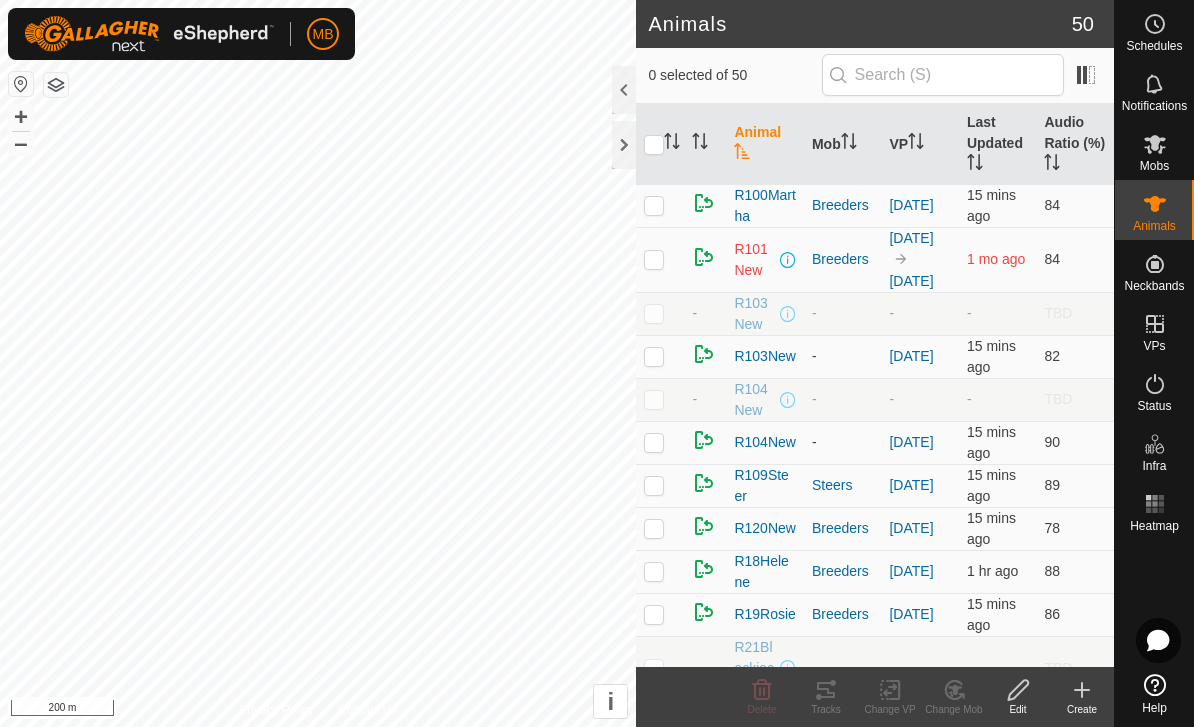 click 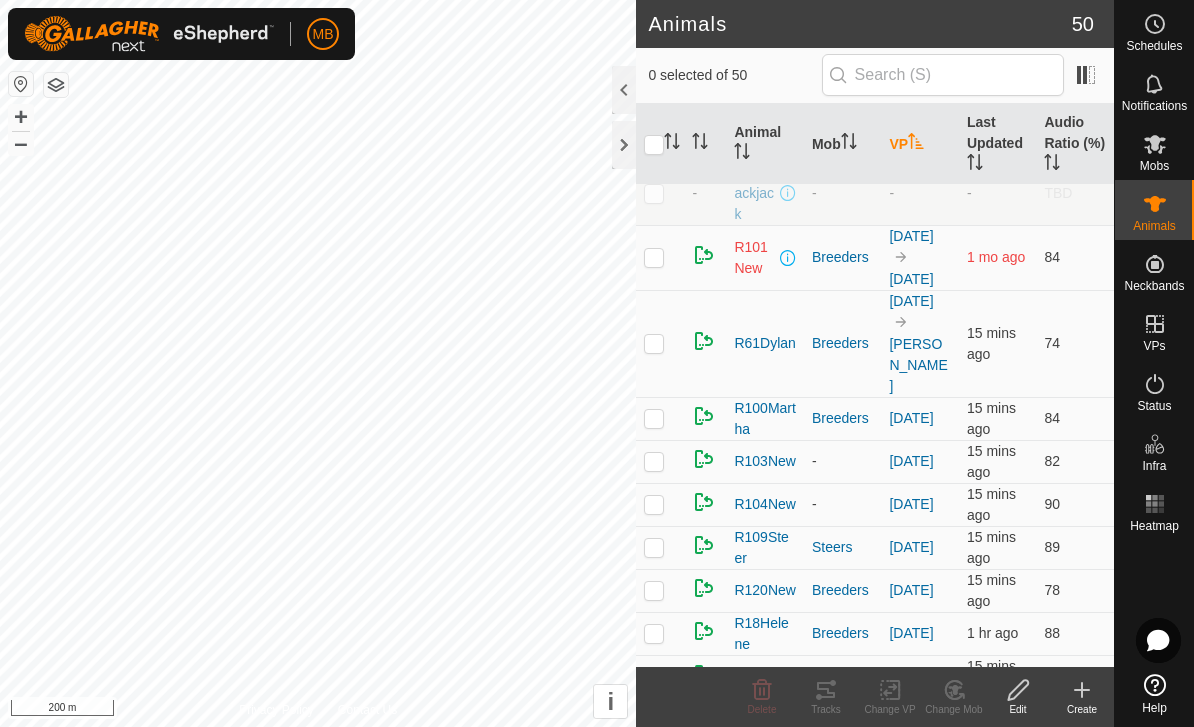 scroll, scrollTop: 114, scrollLeft: 0, axis: vertical 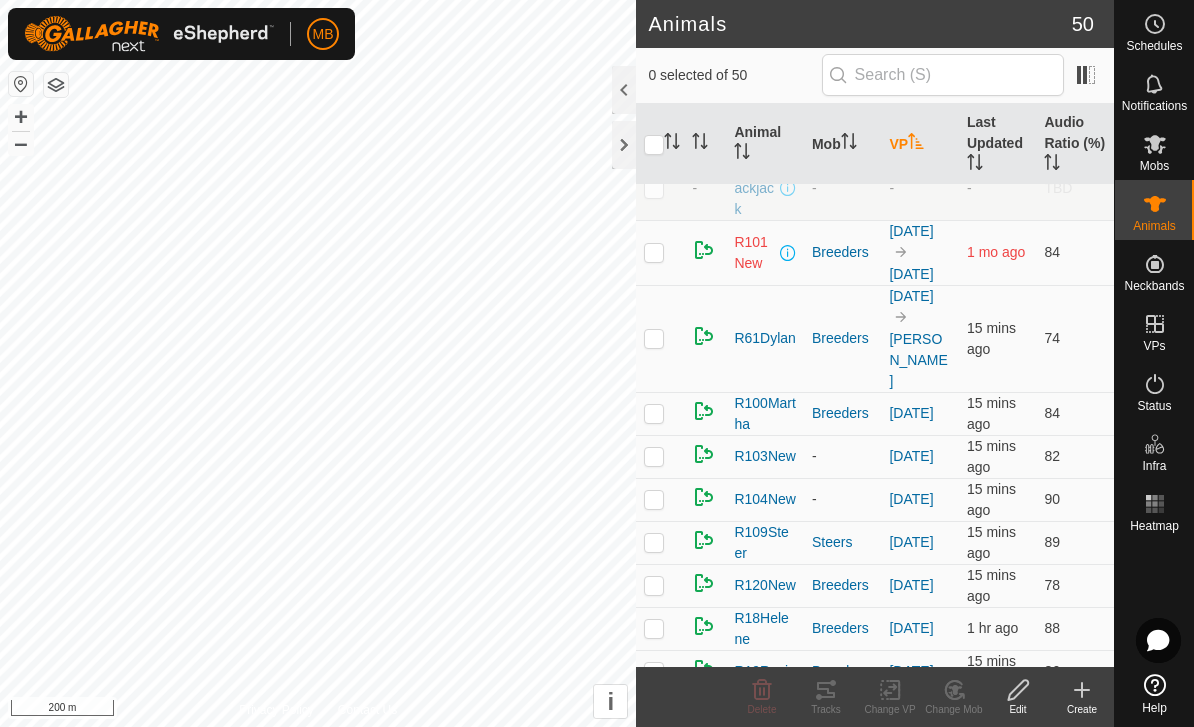 click at bounding box center (660, 338) 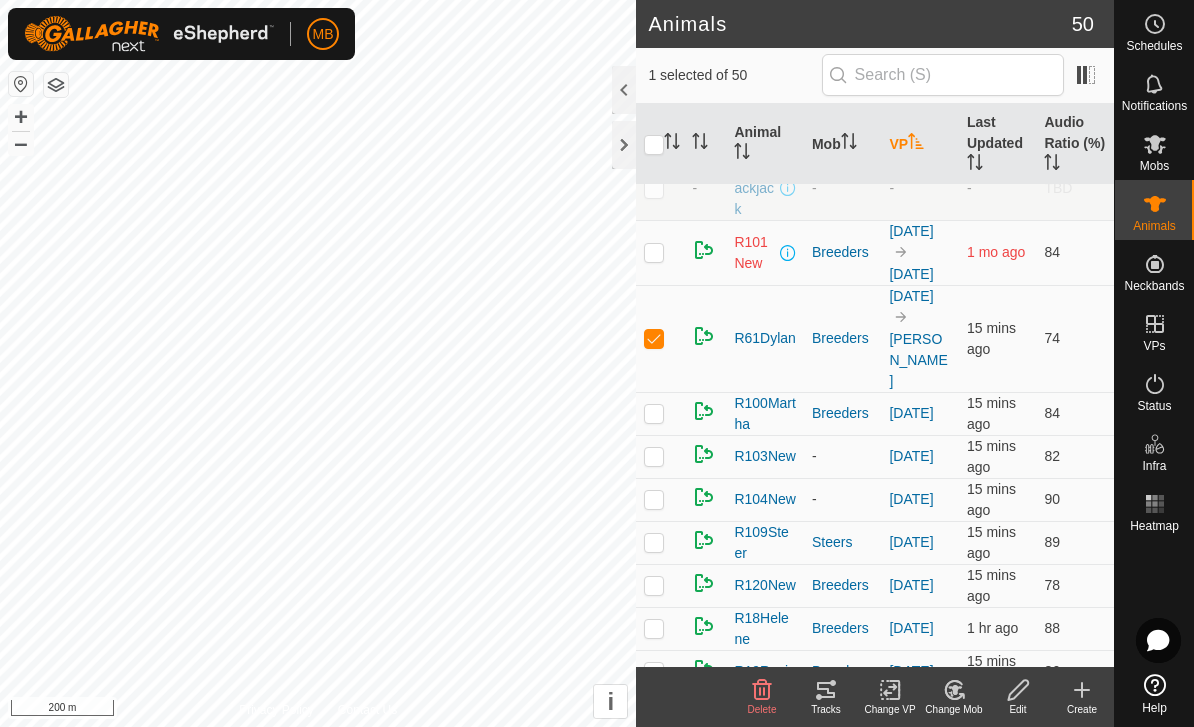 click 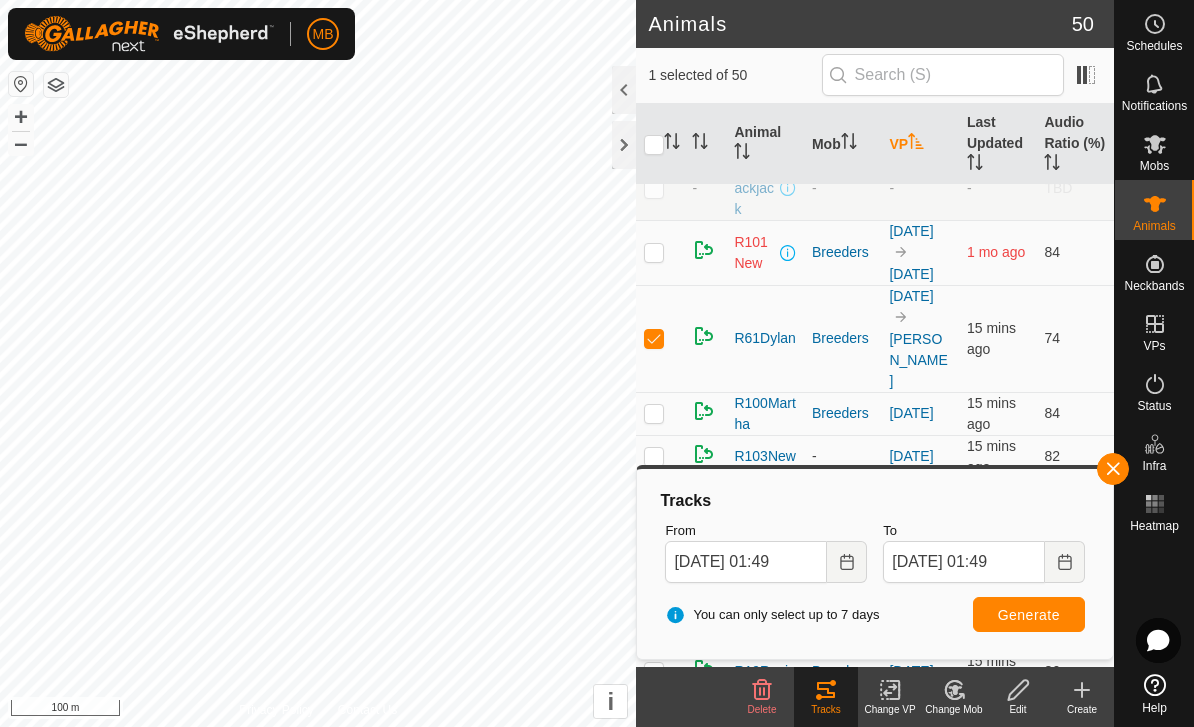 click at bounding box center [1113, 469] 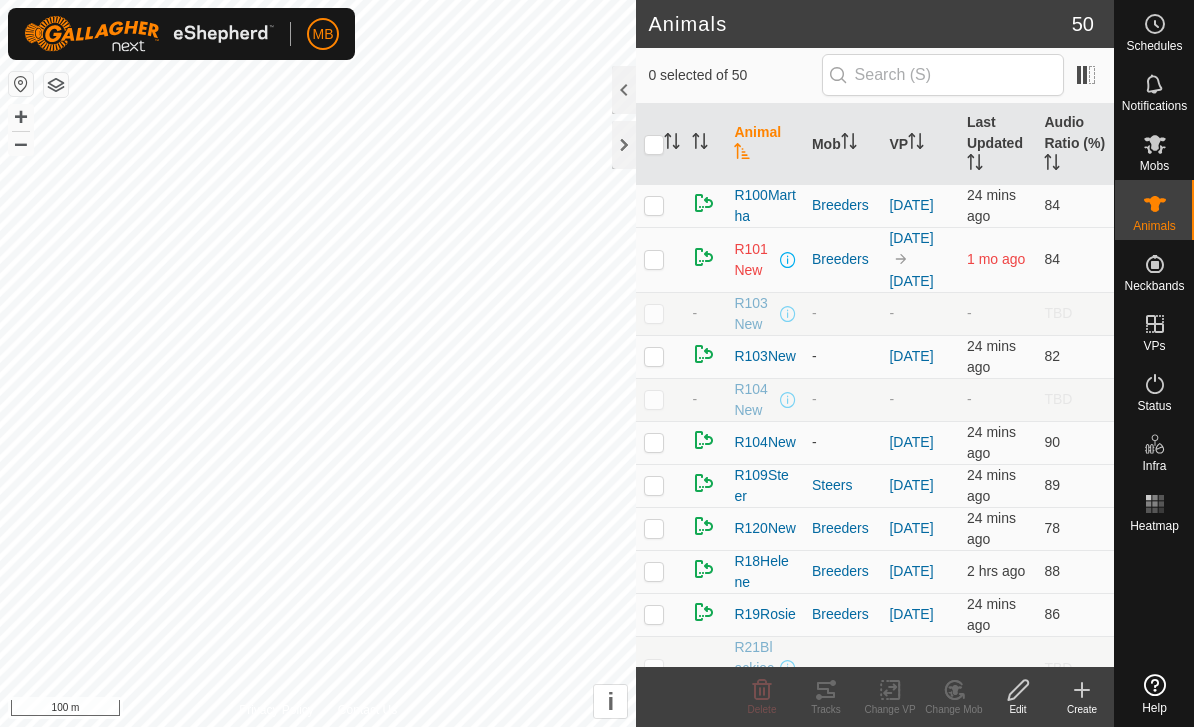 scroll, scrollTop: 0, scrollLeft: 0, axis: both 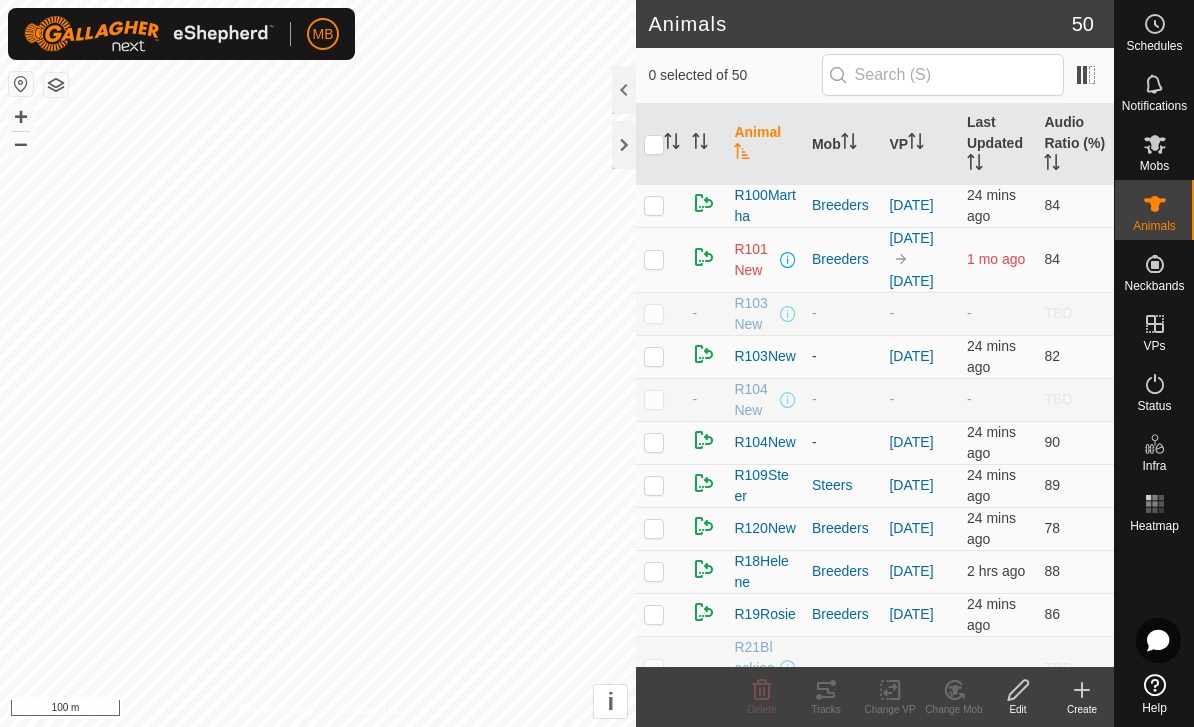 click 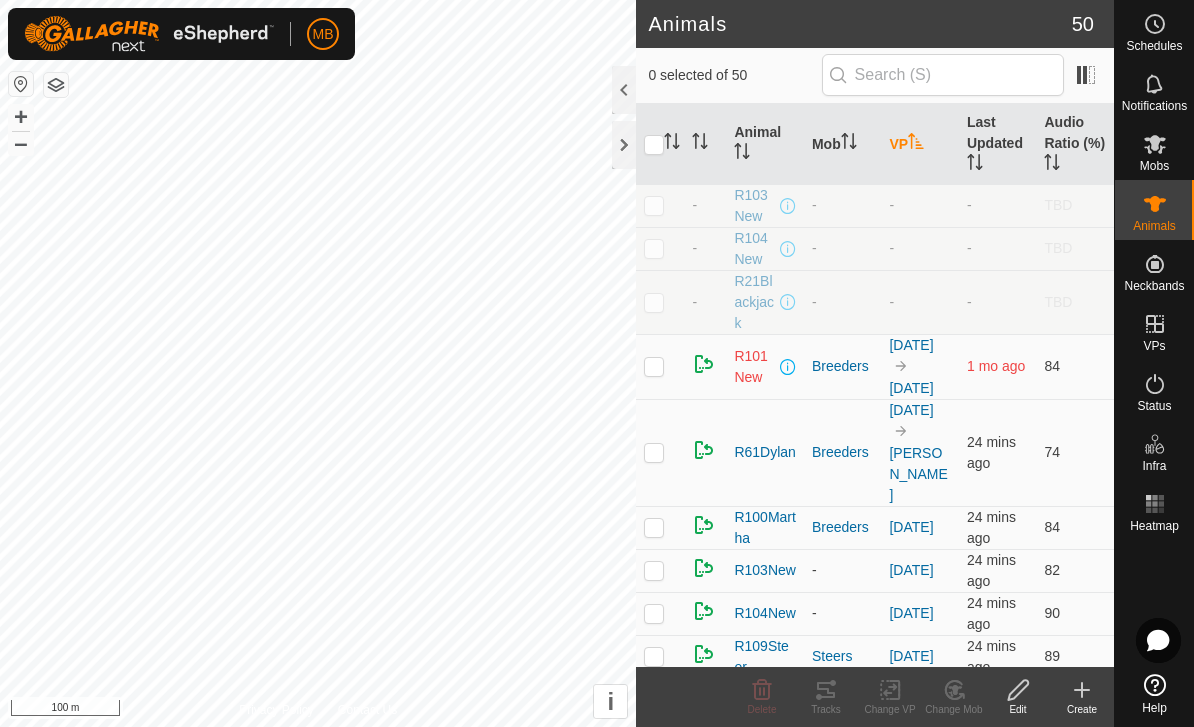 click at bounding box center [660, 452] 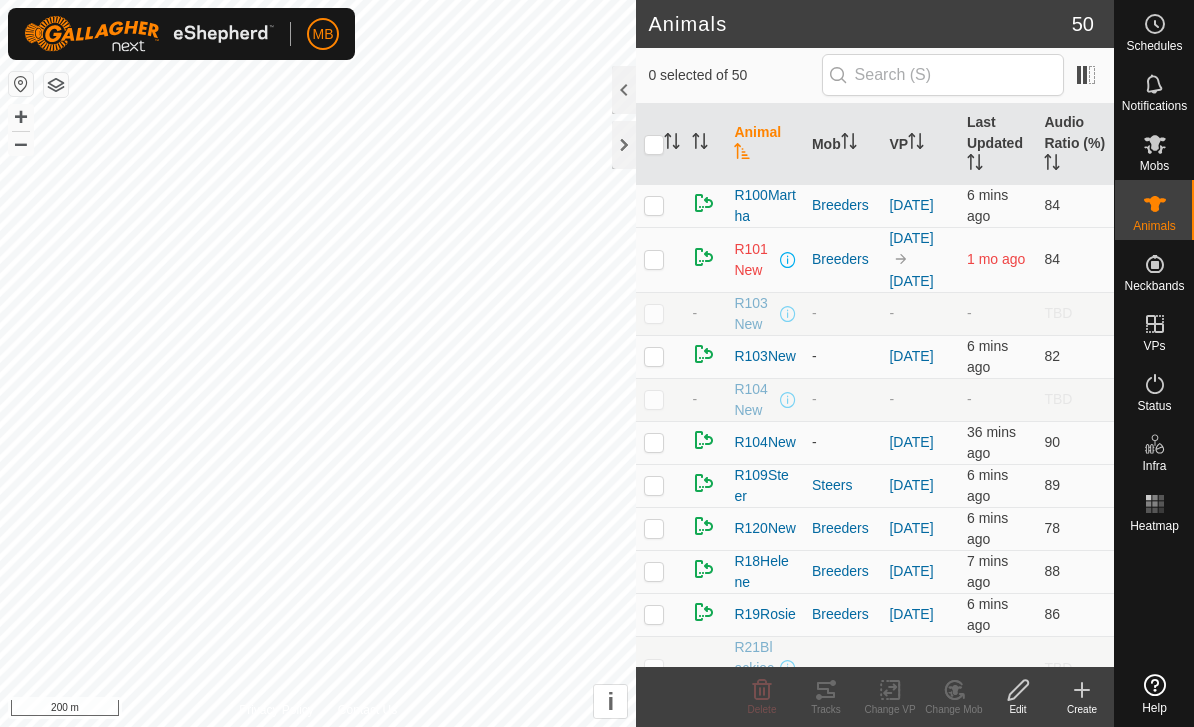 scroll, scrollTop: 0, scrollLeft: 0, axis: both 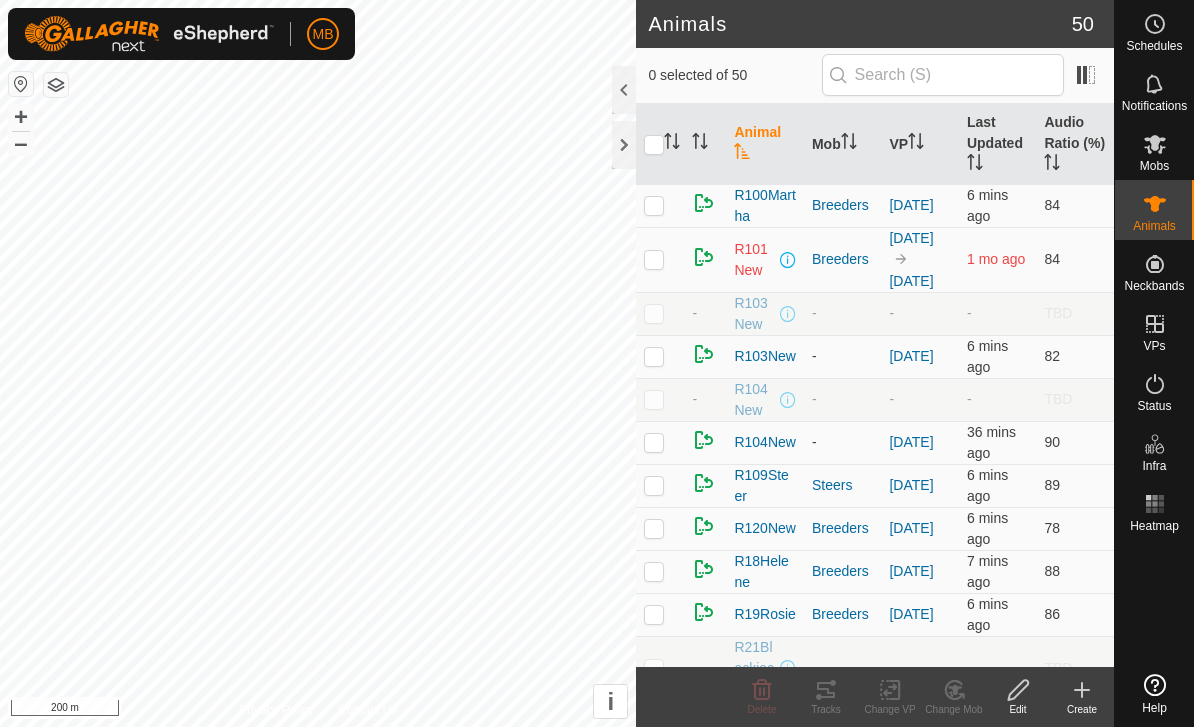 click on "VP" at bounding box center [920, 144] 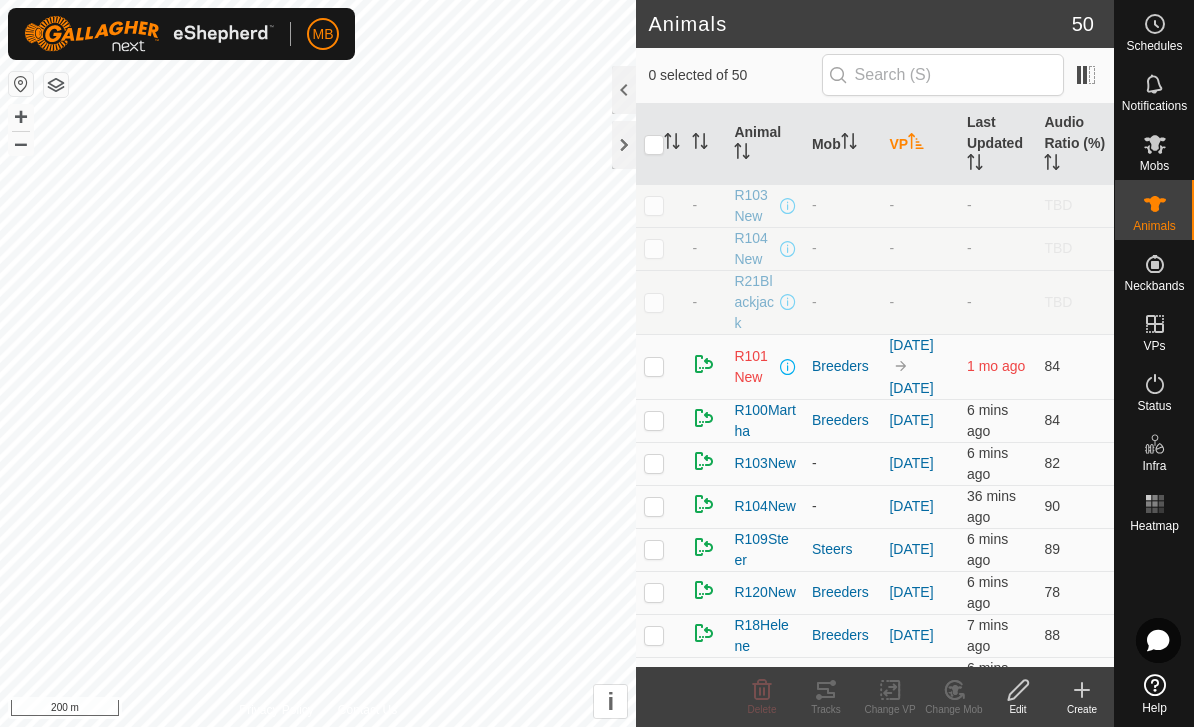 scroll, scrollTop: 0, scrollLeft: 0, axis: both 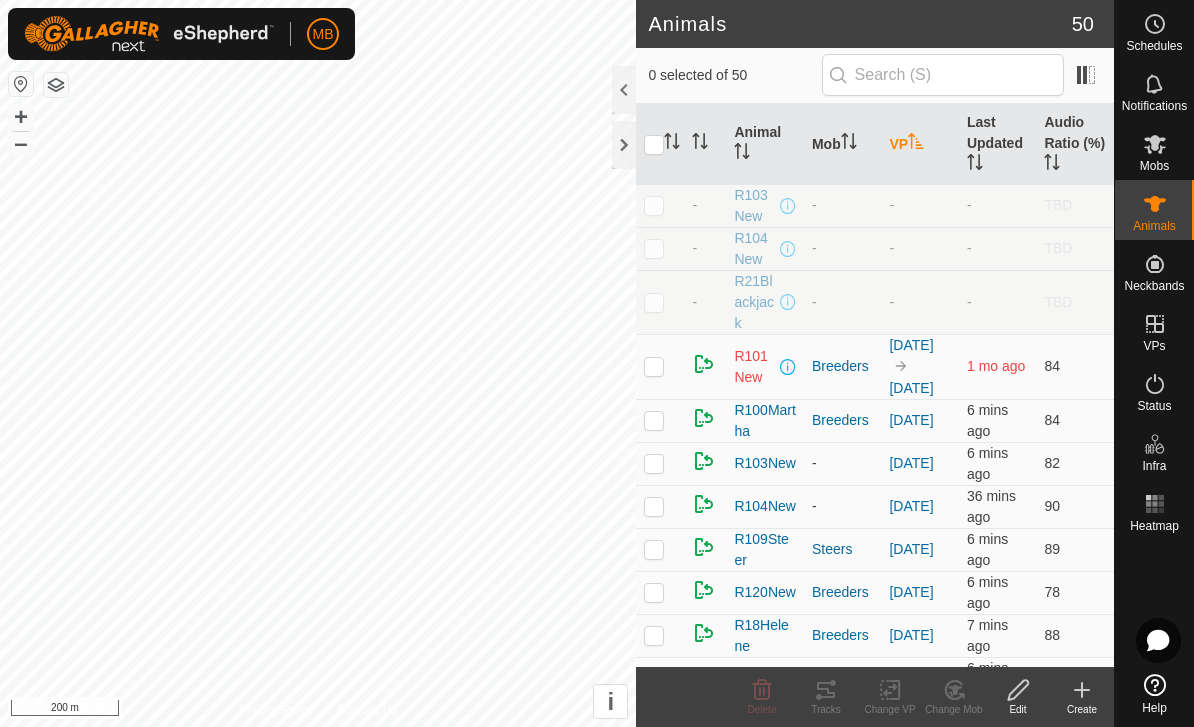 click 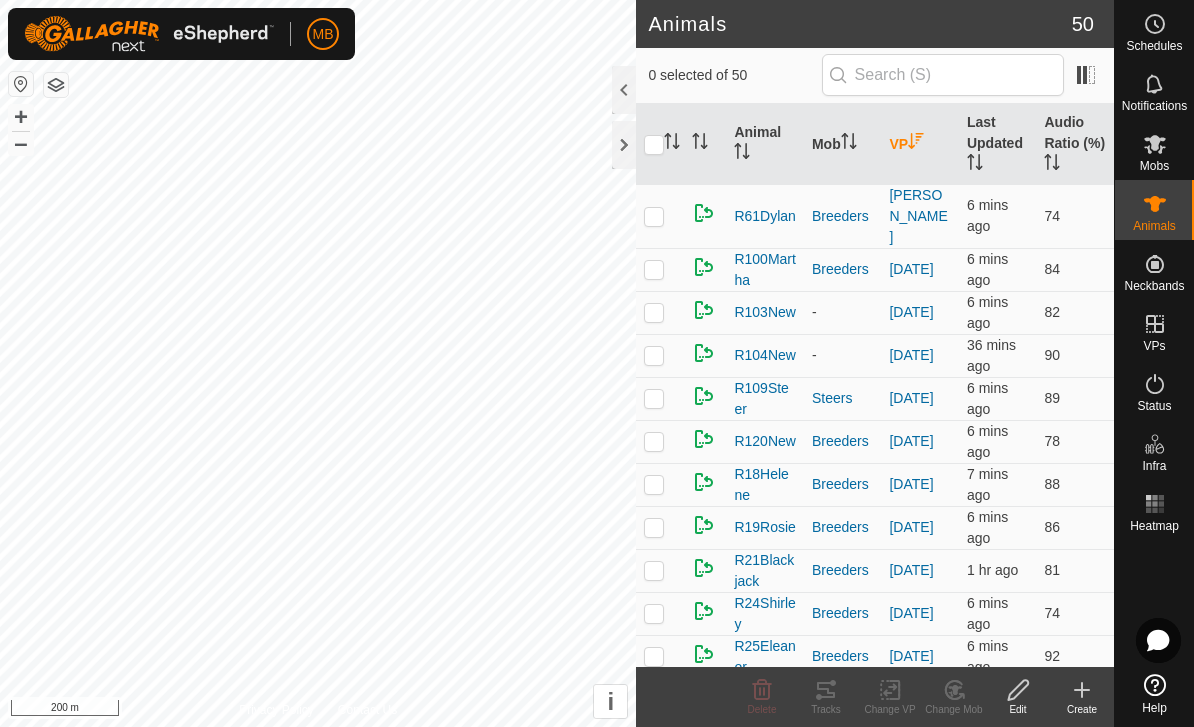 checkbox on "true" 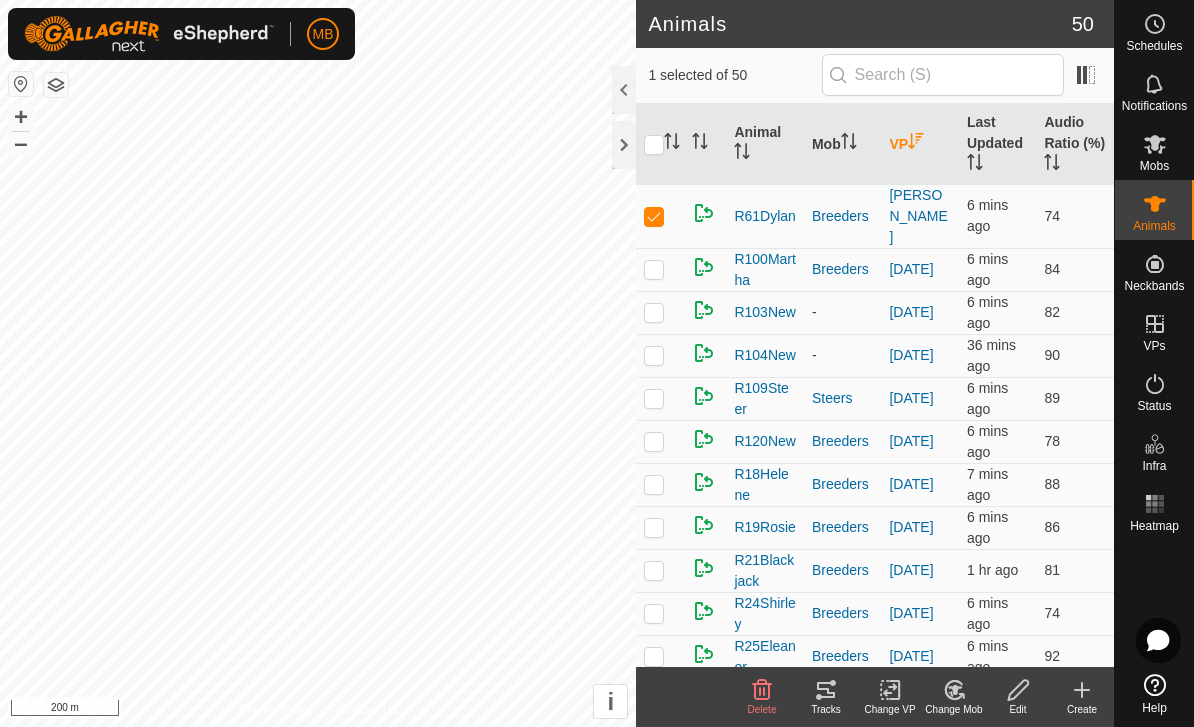 click on "Tracks" 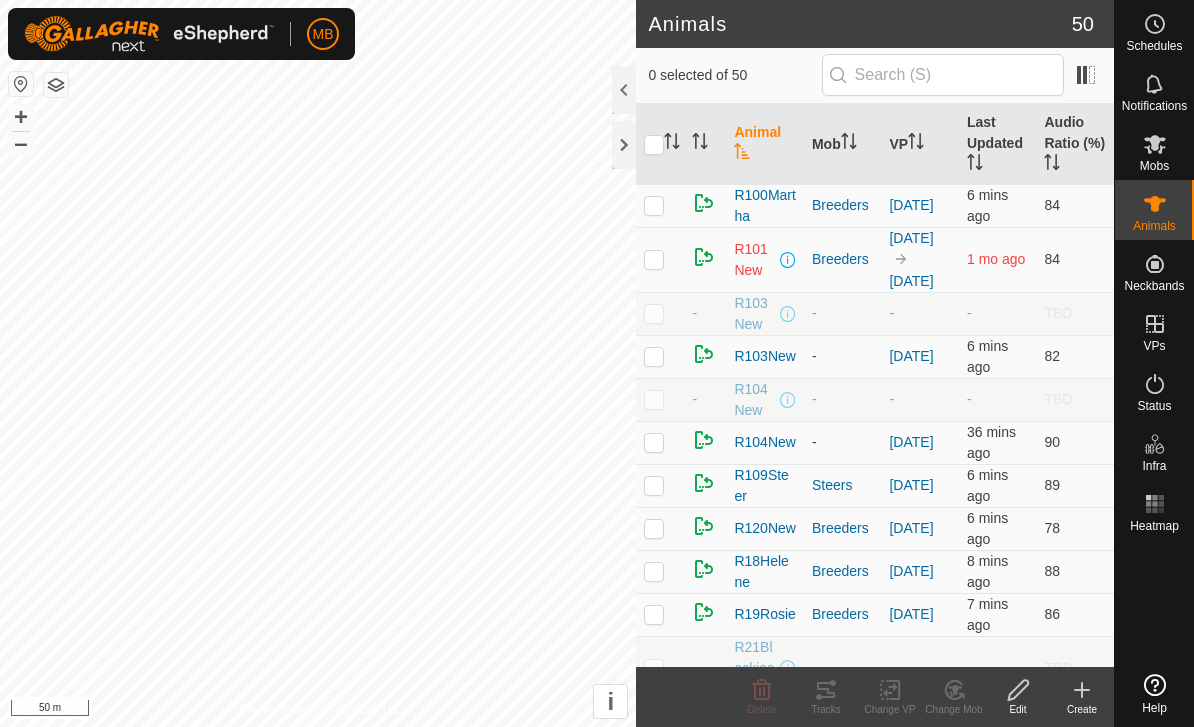 scroll, scrollTop: 0, scrollLeft: 0, axis: both 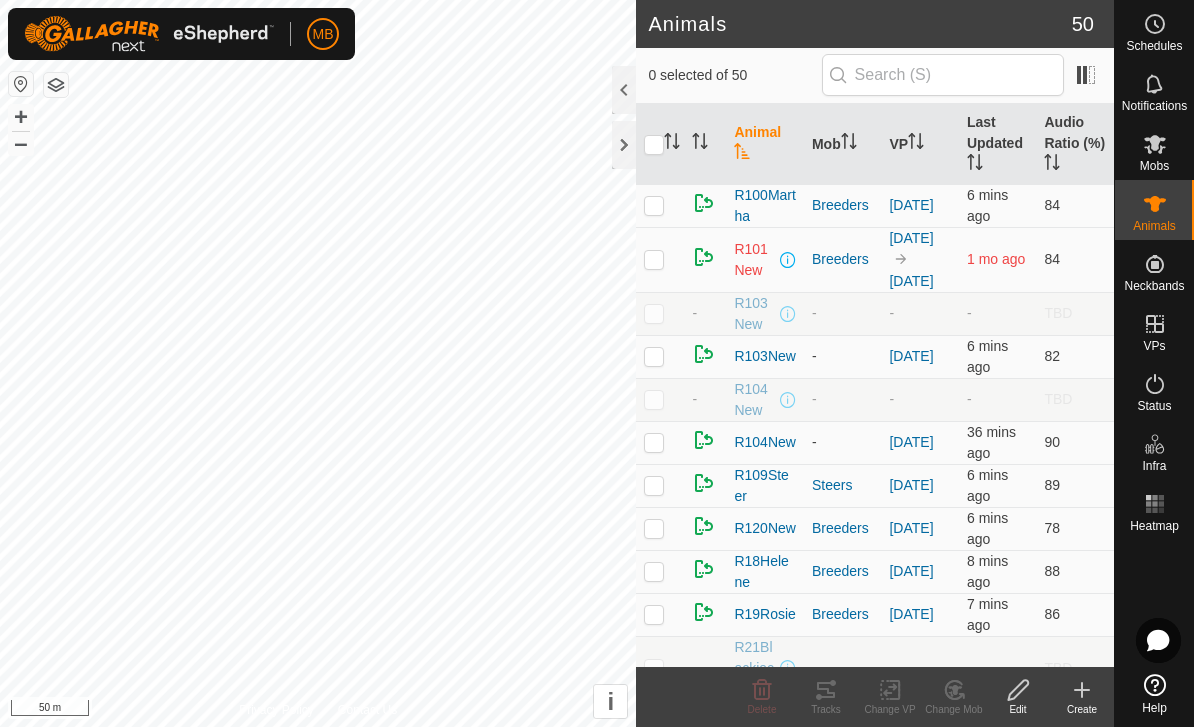 click on "VP" at bounding box center (920, 144) 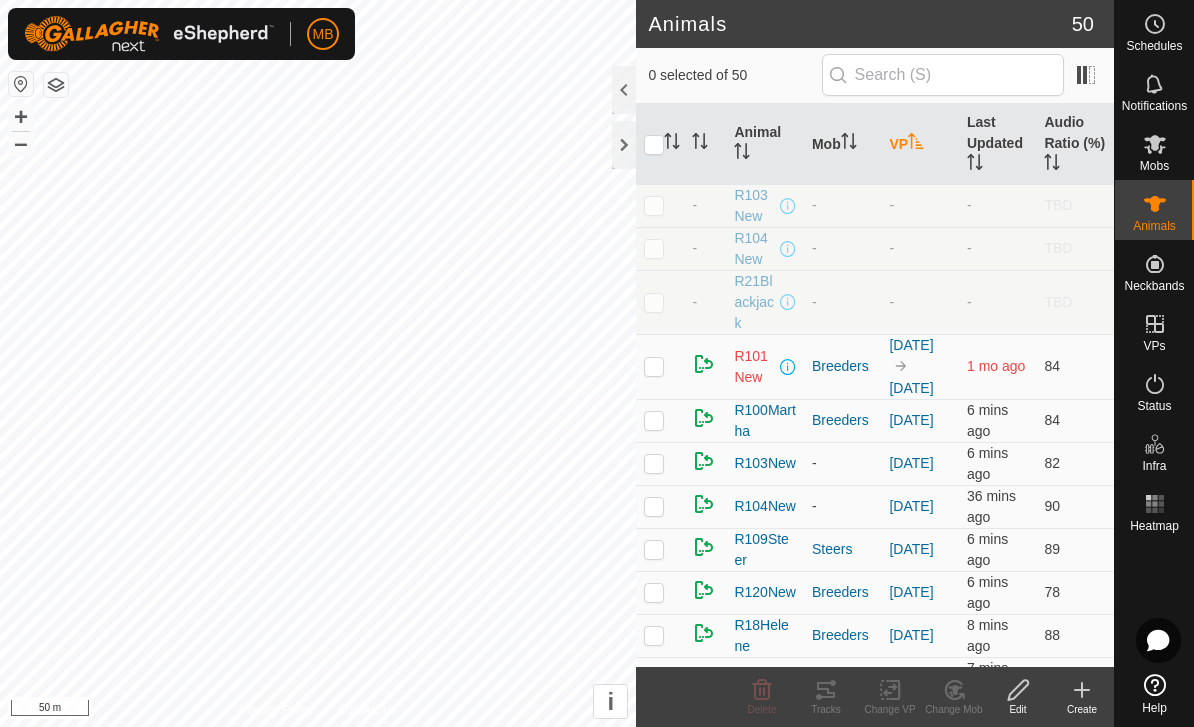 click on "VP" at bounding box center (920, 144) 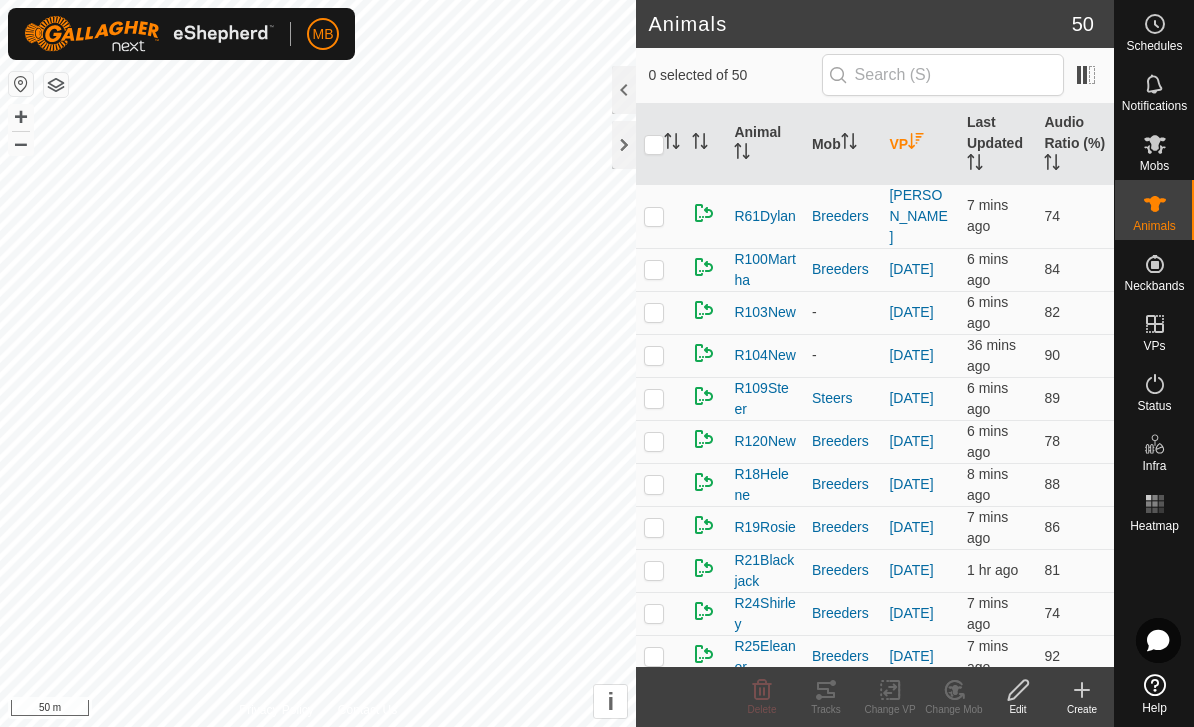 click at bounding box center (654, 216) 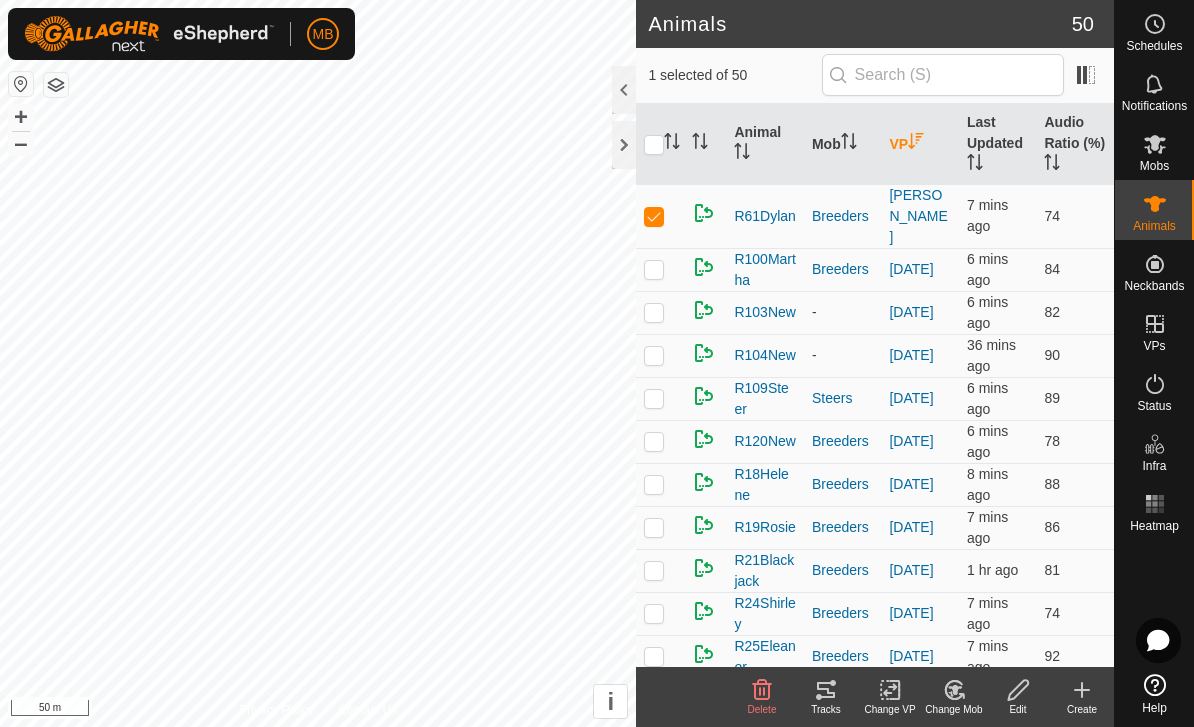 click on "Tracks" 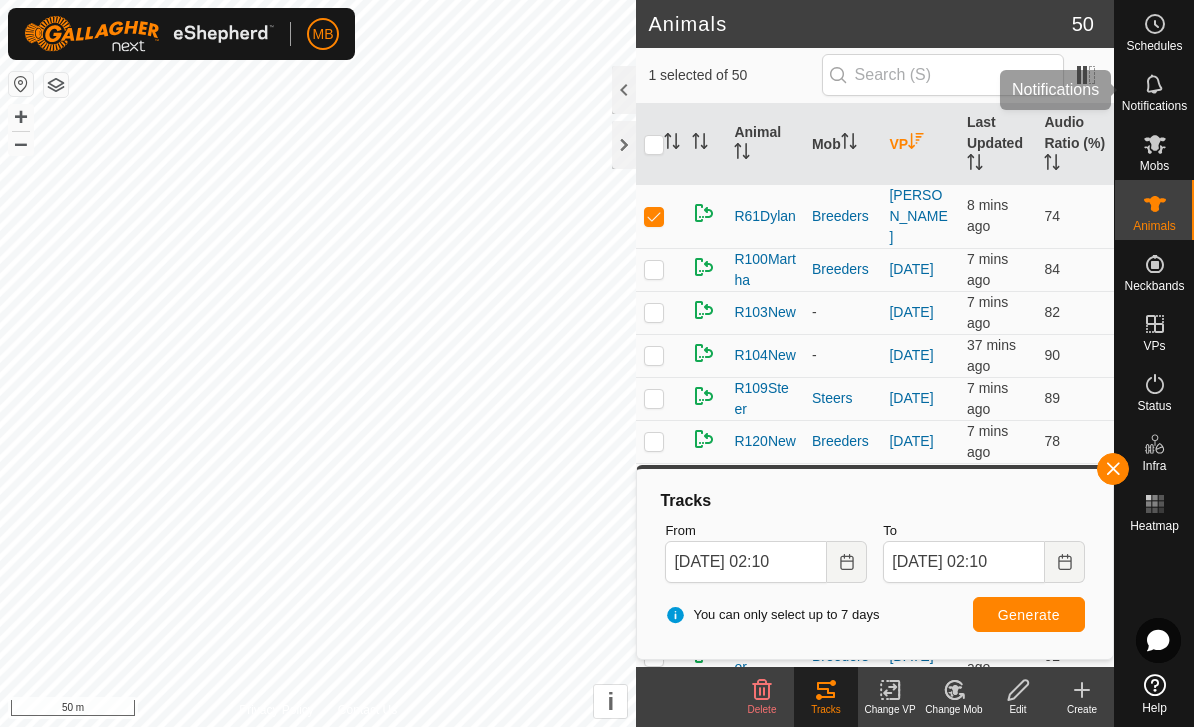click on "Notifications" at bounding box center [1154, 90] 